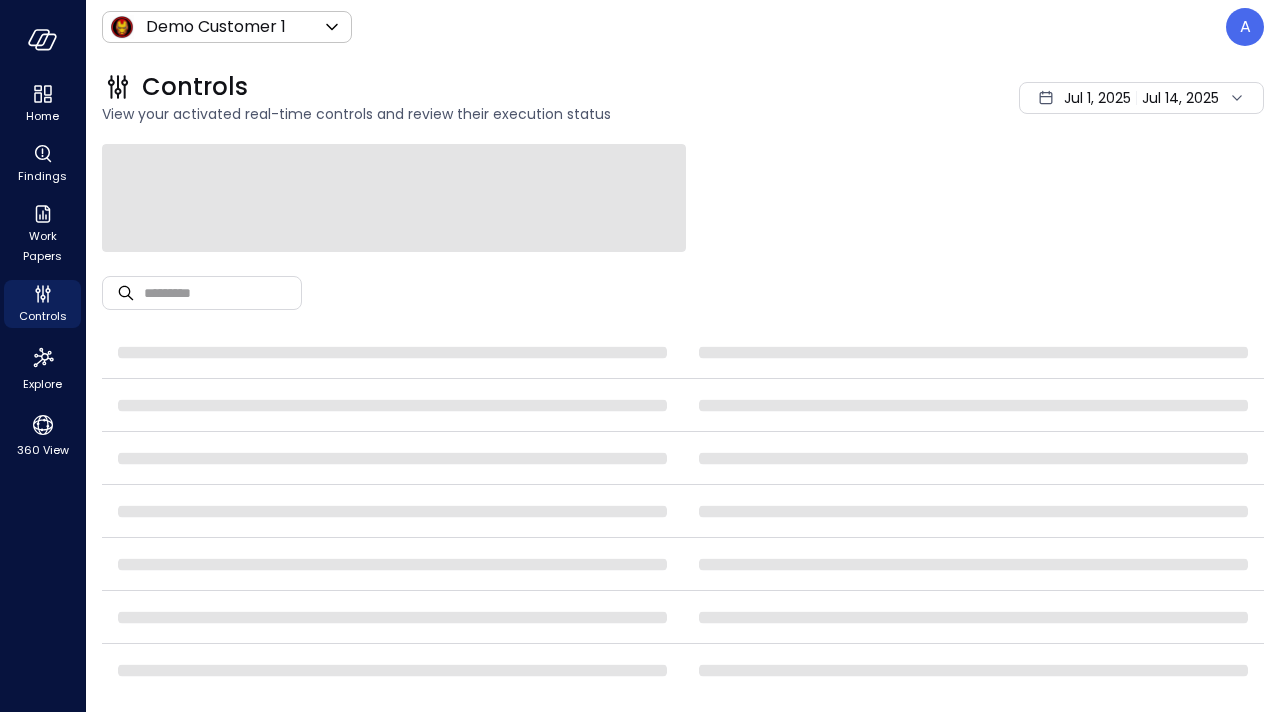 scroll, scrollTop: 0, scrollLeft: 0, axis: both 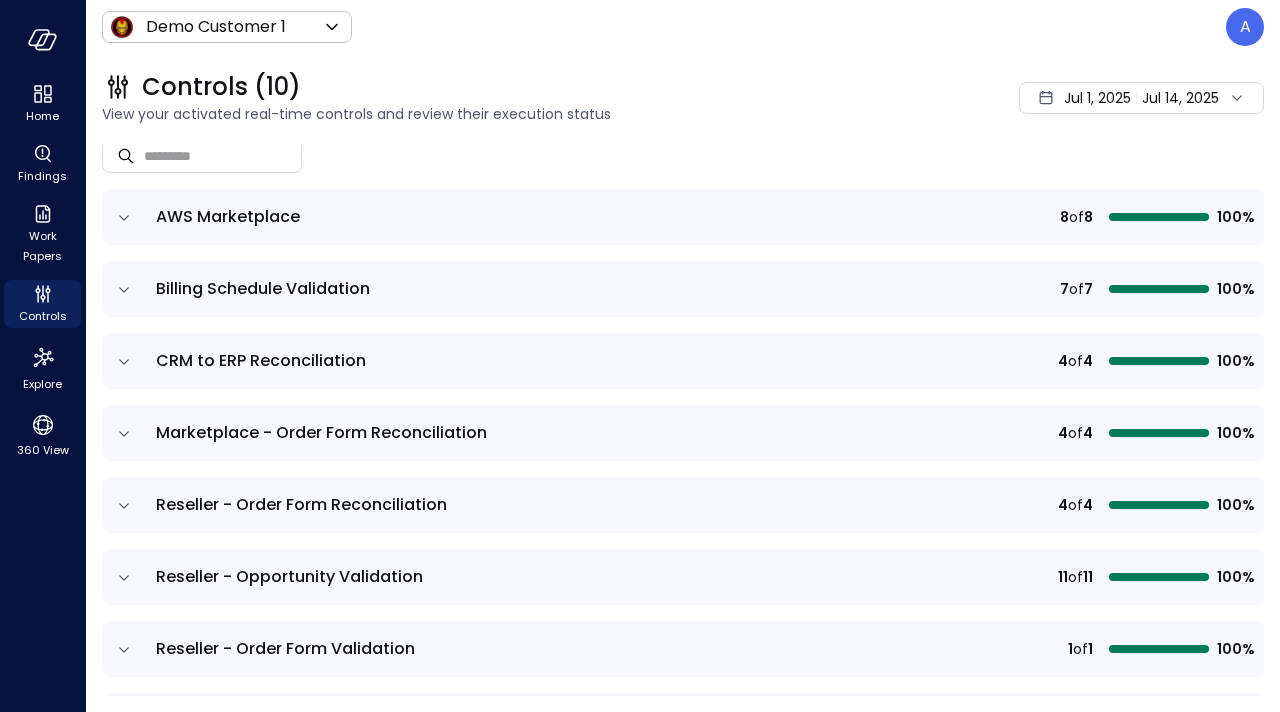 click at bounding box center (123, 505) 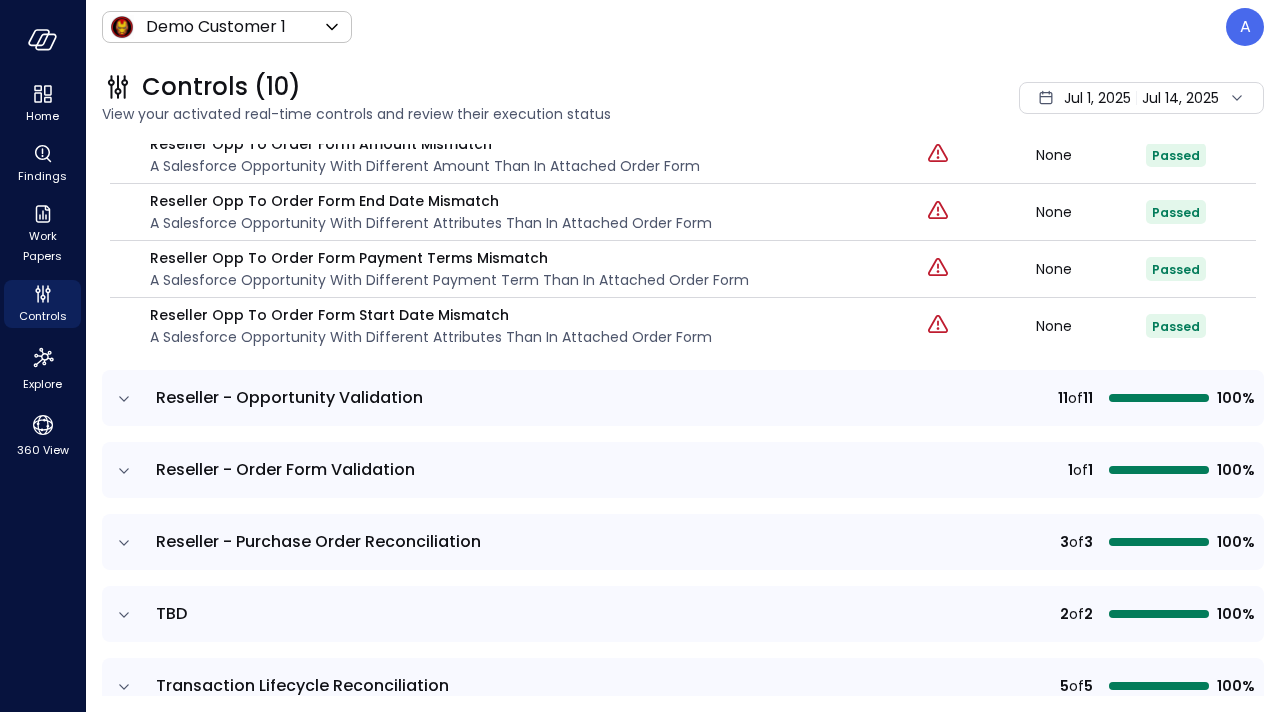 scroll, scrollTop: 612, scrollLeft: 0, axis: vertical 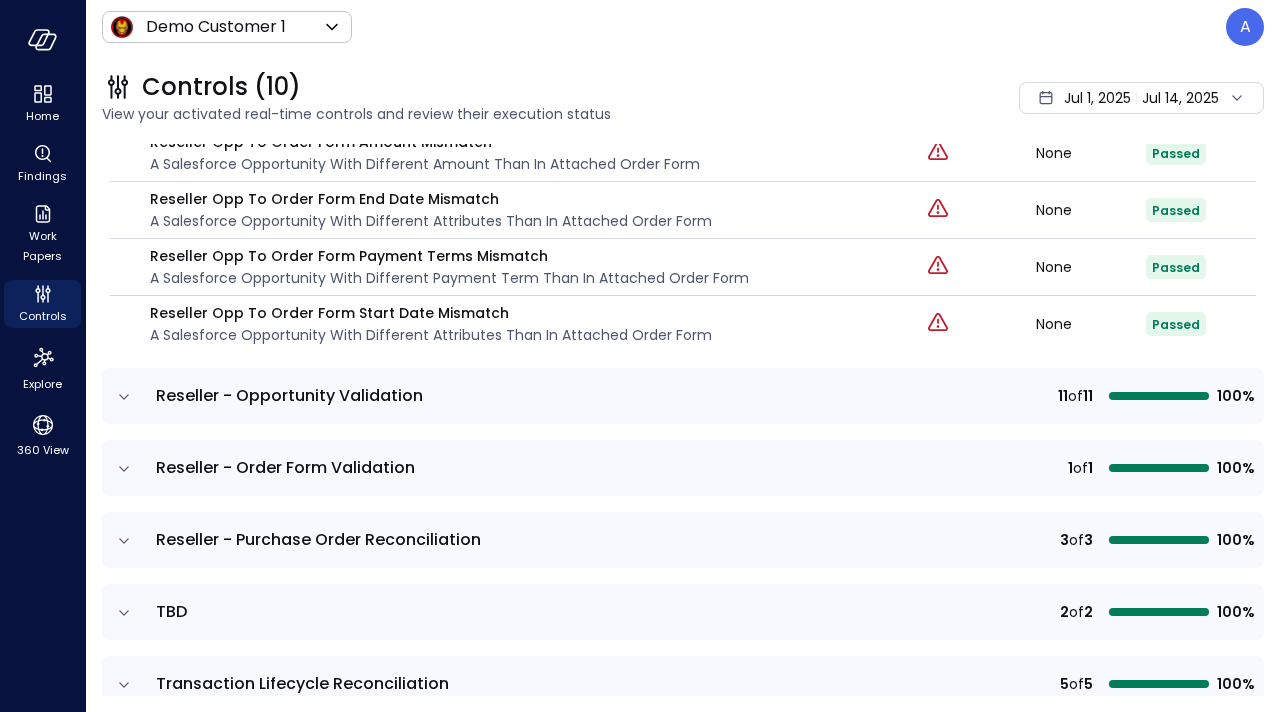 click 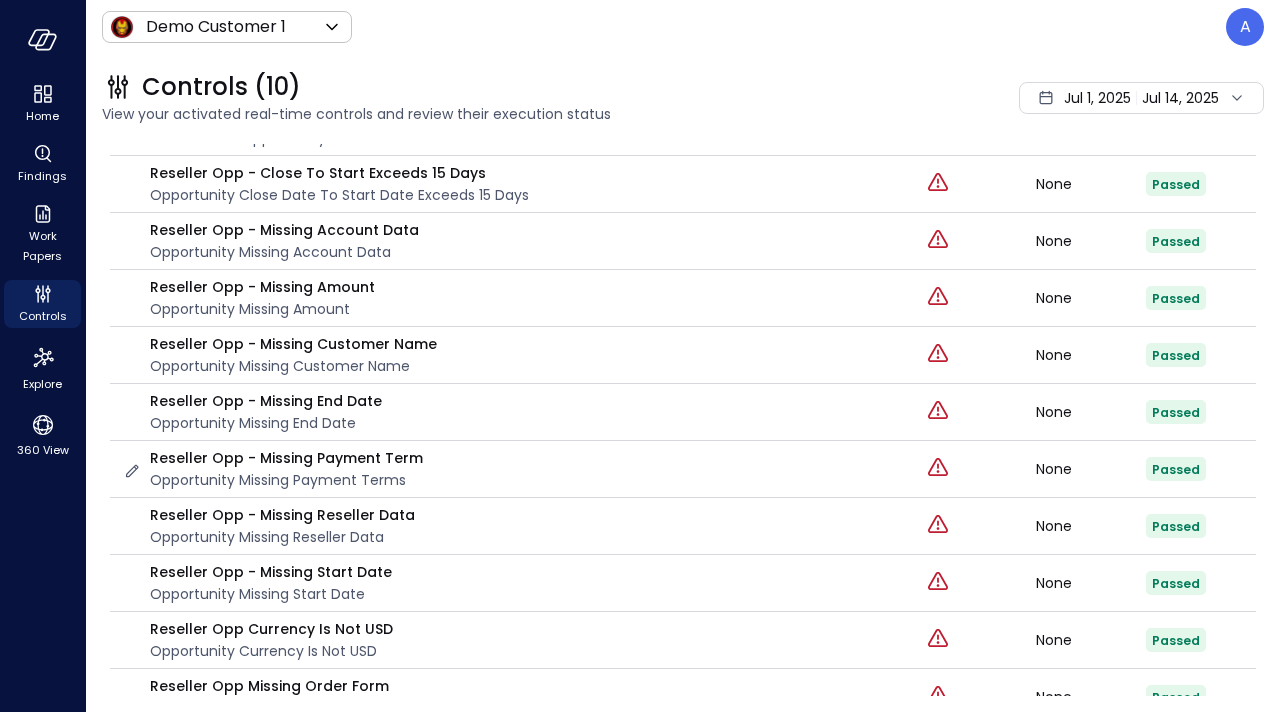 scroll, scrollTop: 1333, scrollLeft: 0, axis: vertical 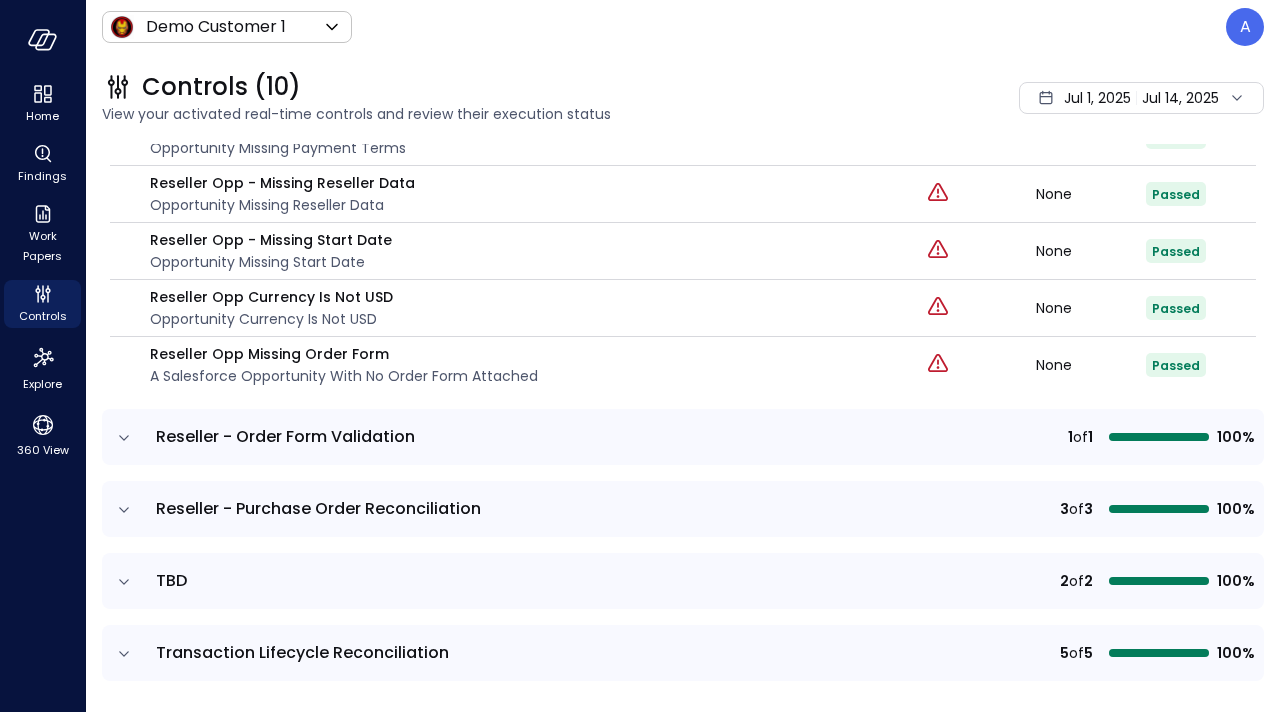 click on "Reseller - Order Form Validation" at bounding box center [285, 436] 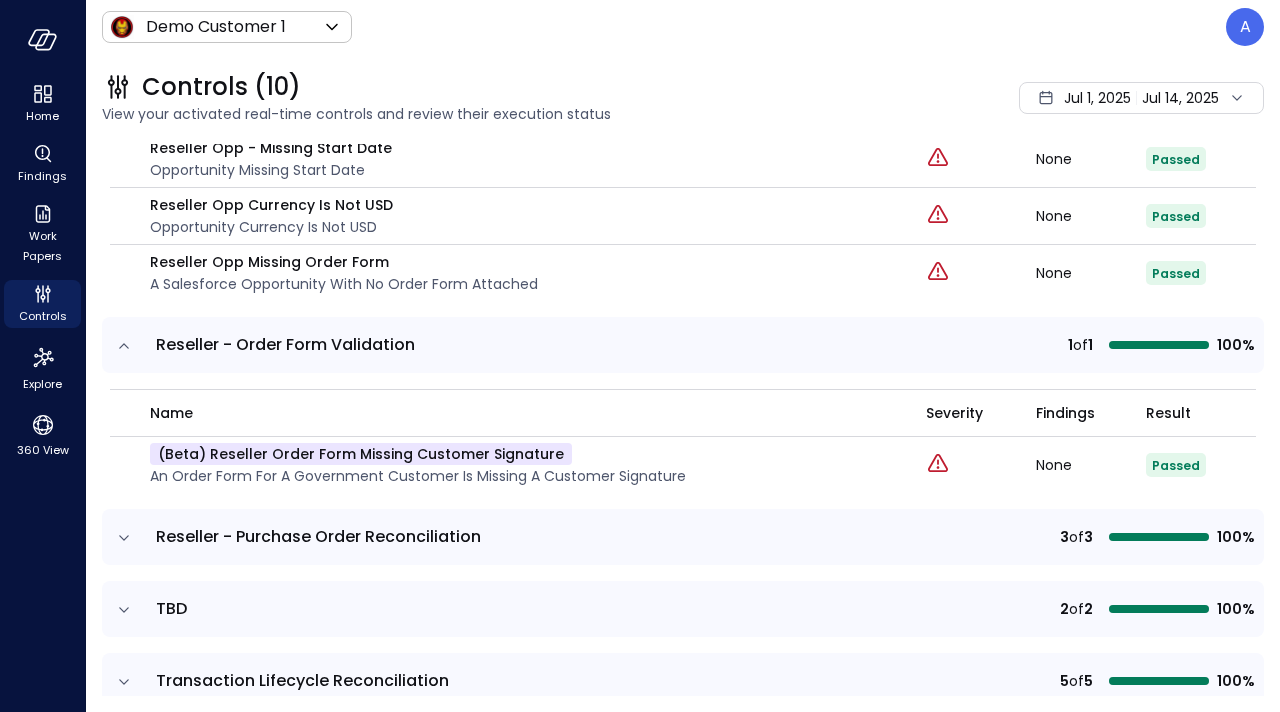 scroll, scrollTop: 1453, scrollLeft: 0, axis: vertical 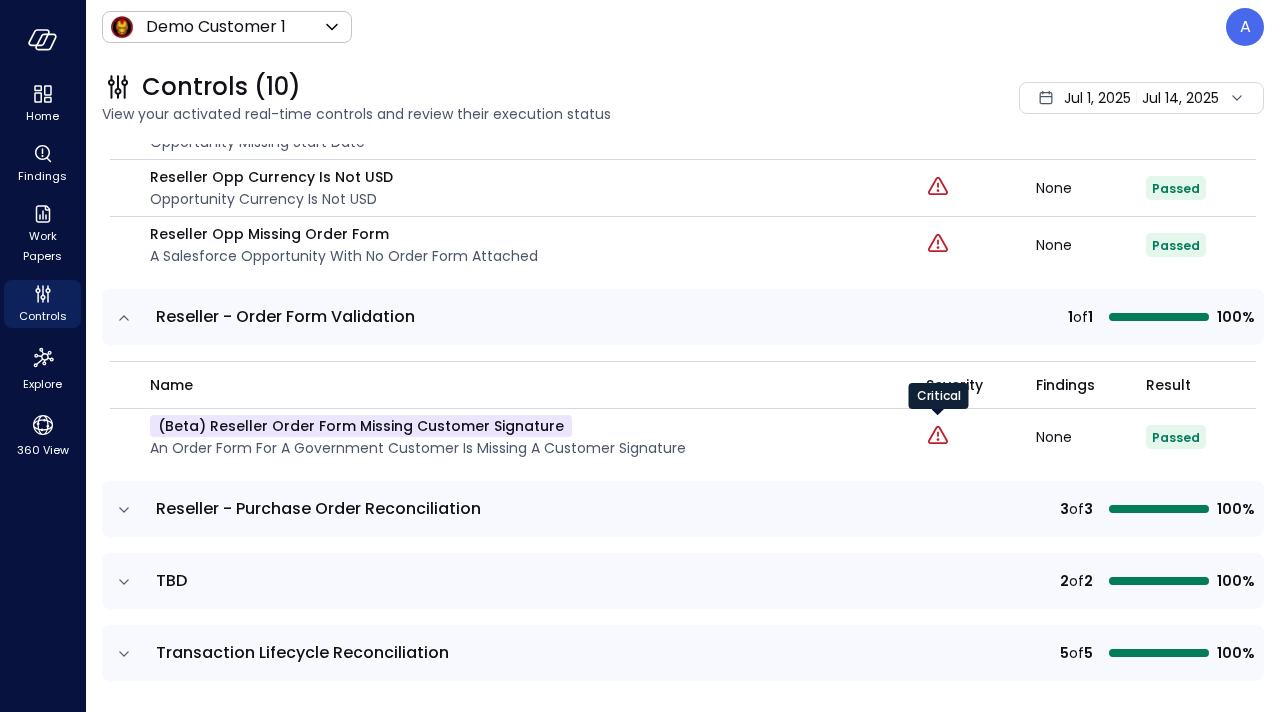 click 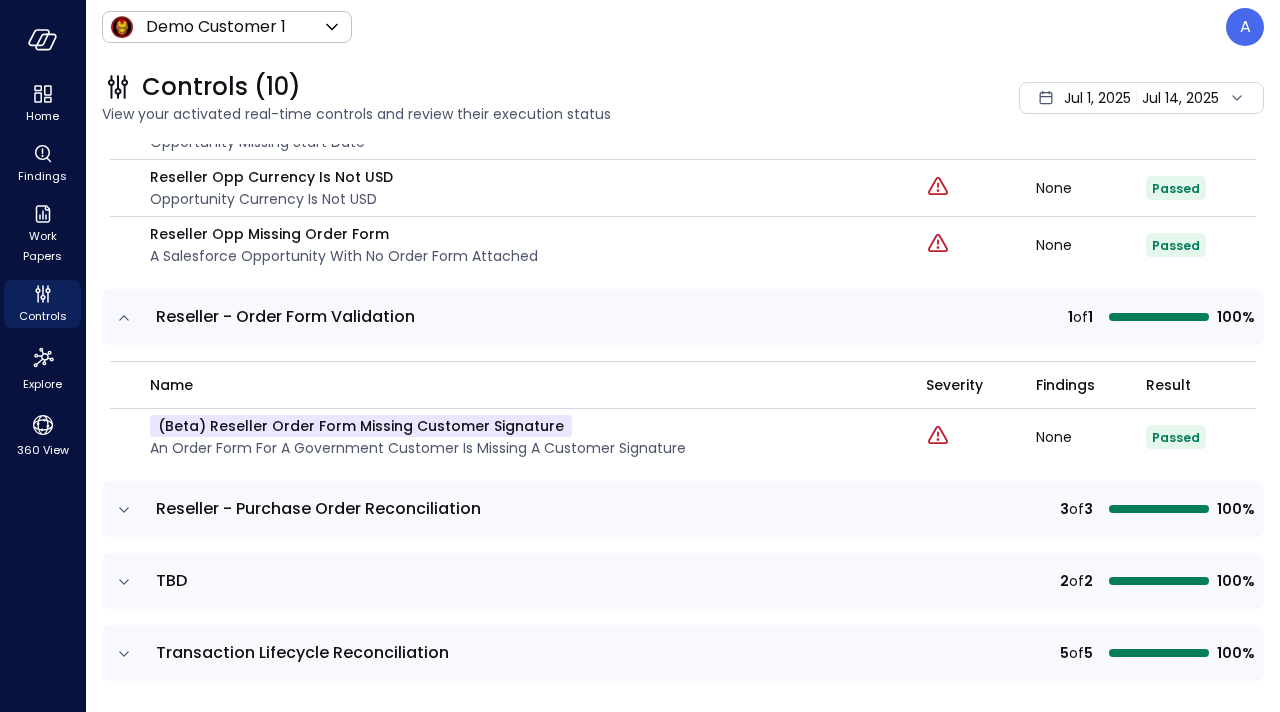 click on "None" at bounding box center (1091, 437) 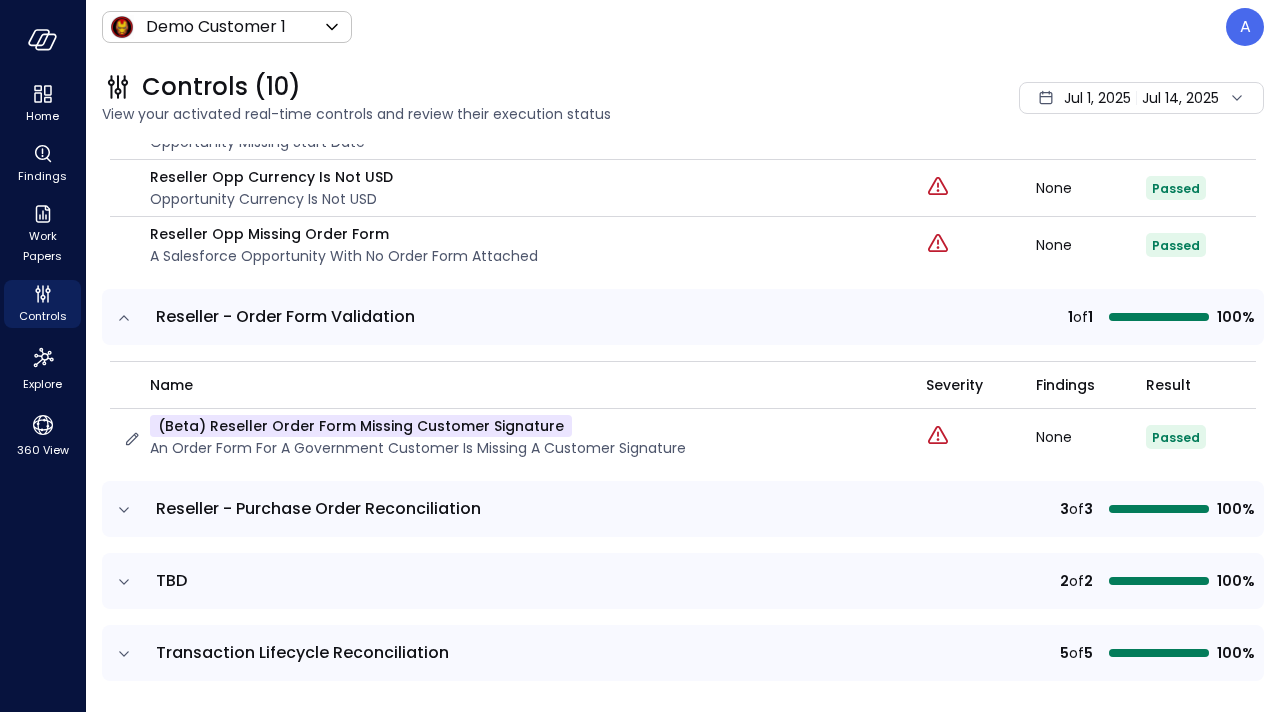 click on "An order form for a government customer is missing a customer signature" at bounding box center (418, 448) 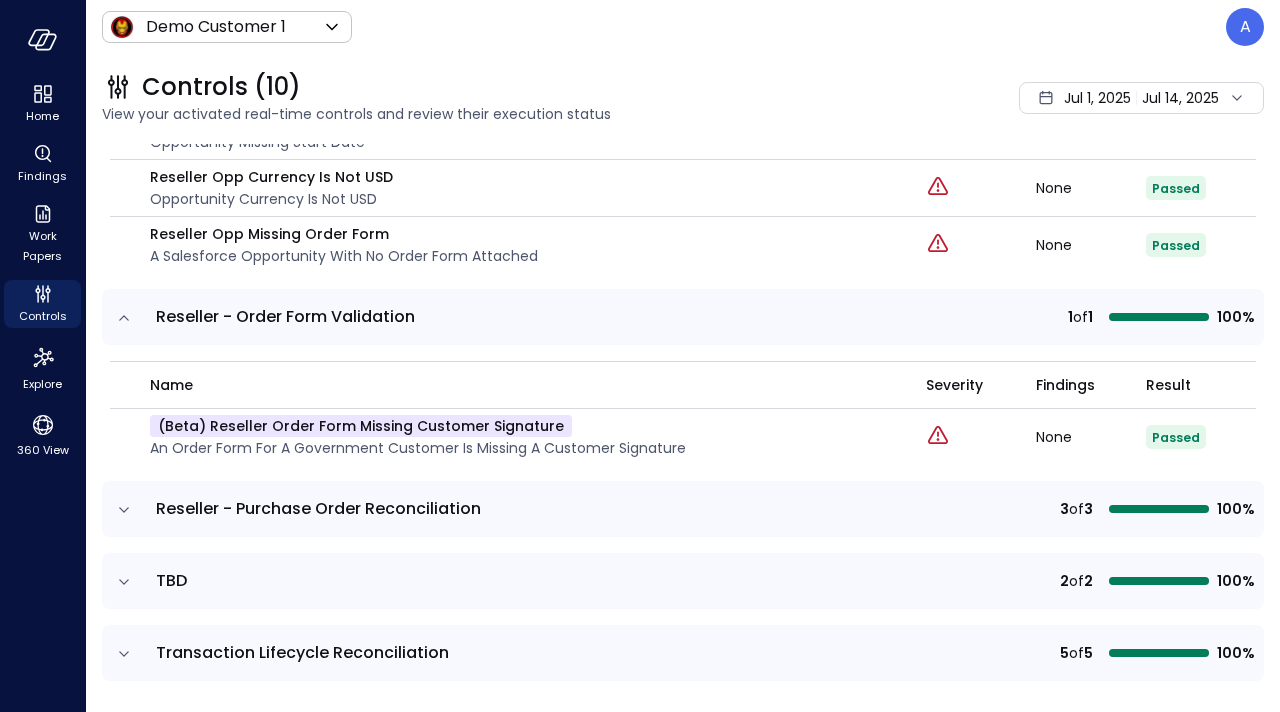 click at bounding box center [981, 437] 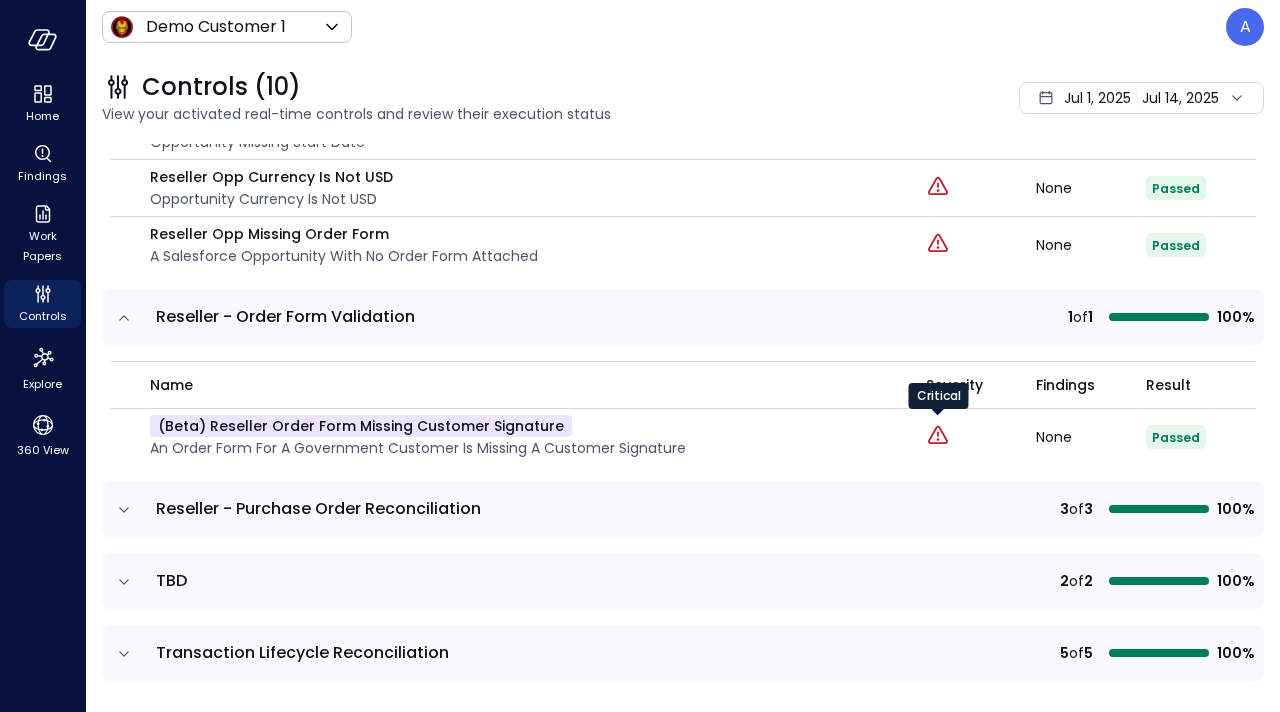 click 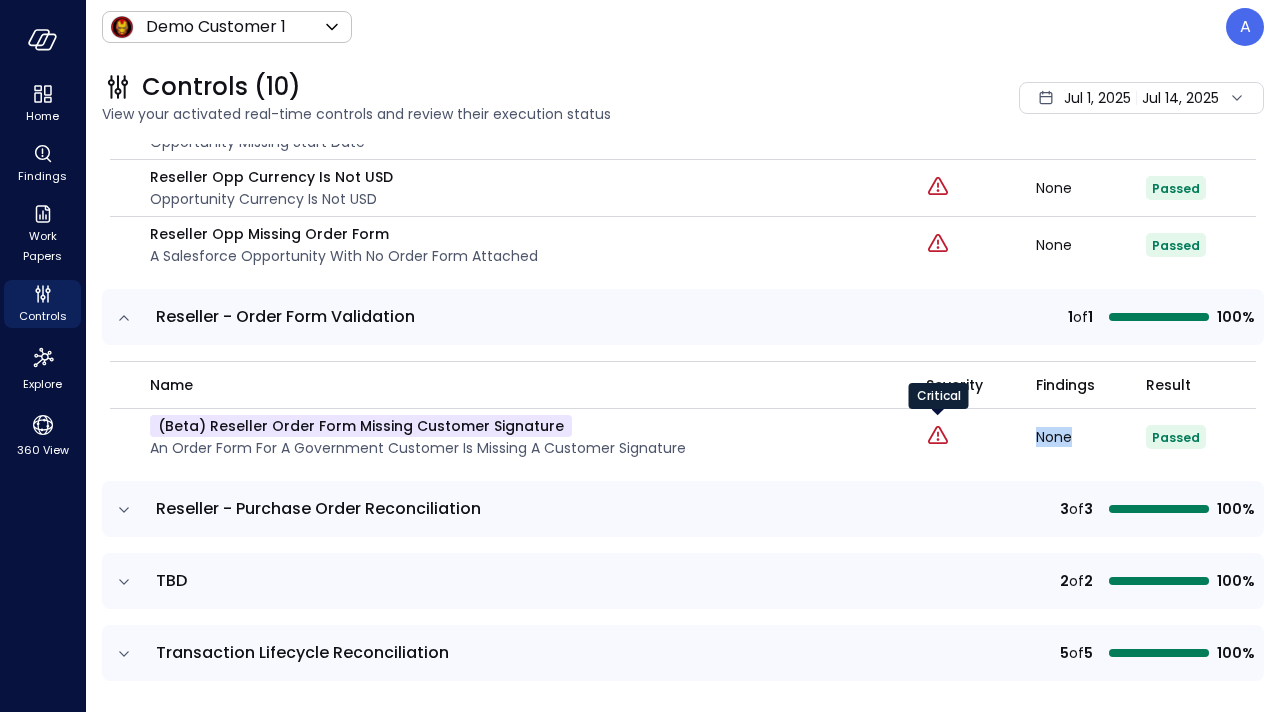 click 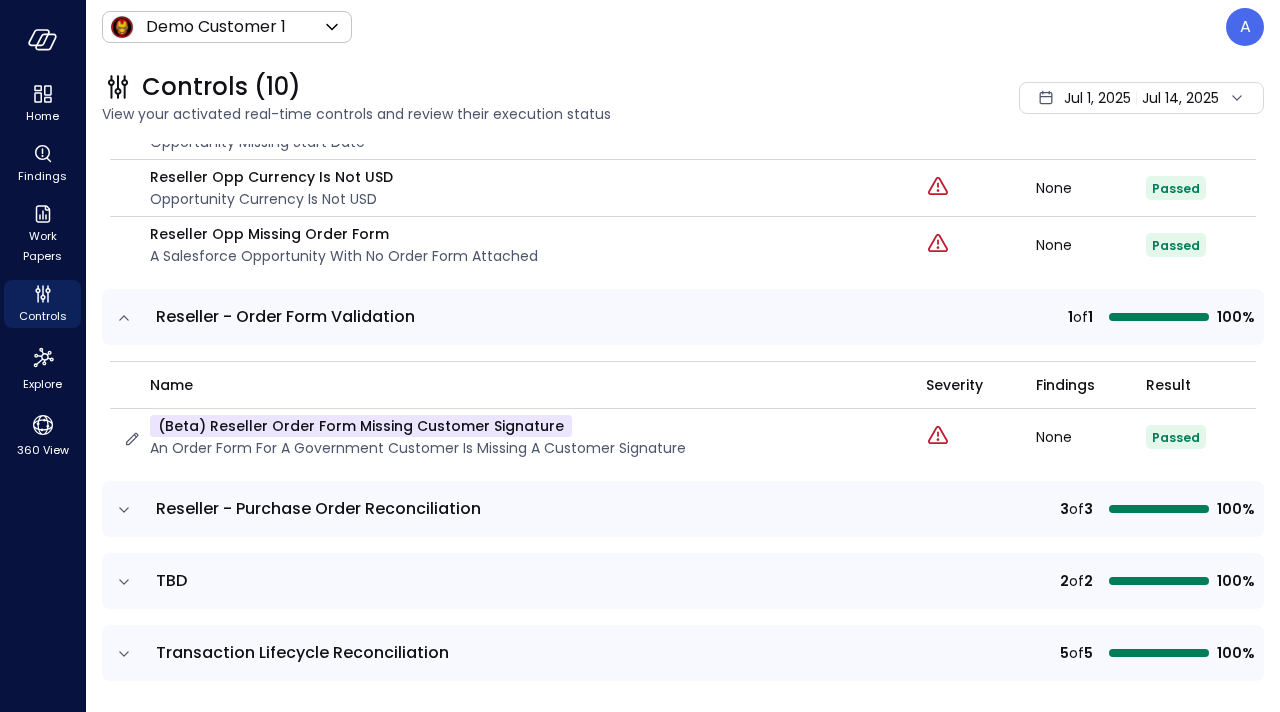 click on "An order form for a government customer is missing a customer signature" at bounding box center (418, 448) 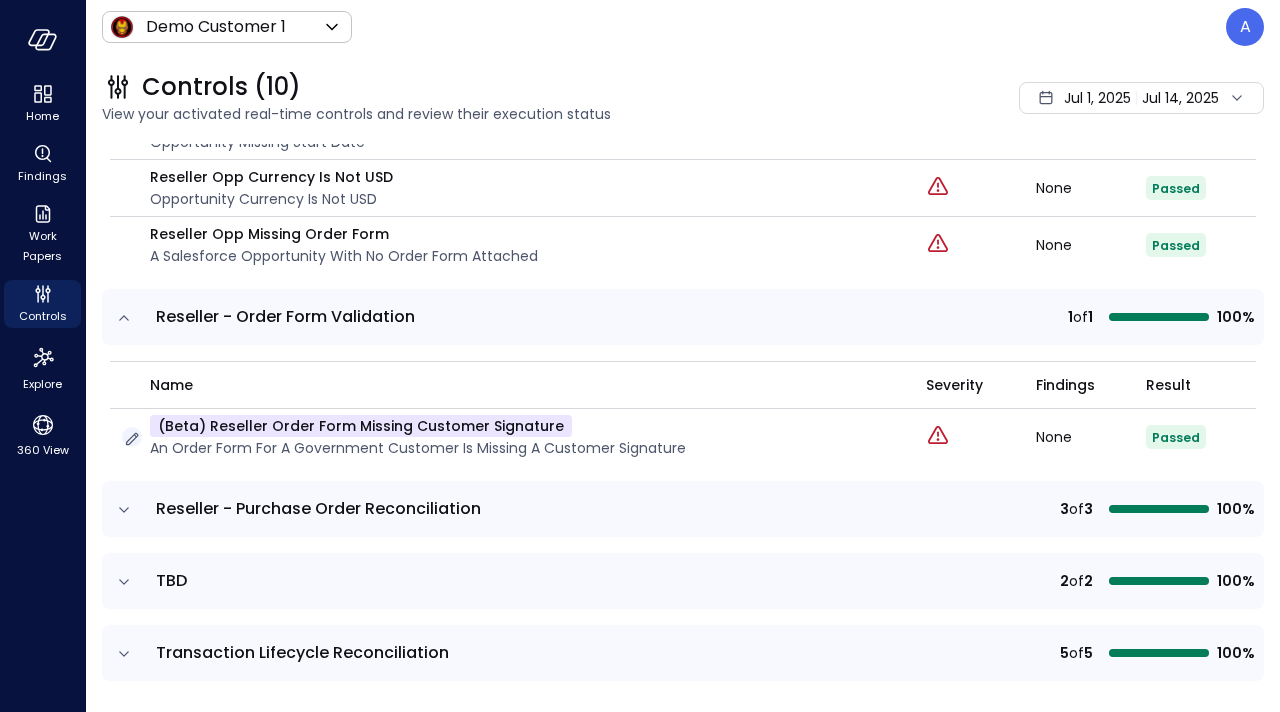 click 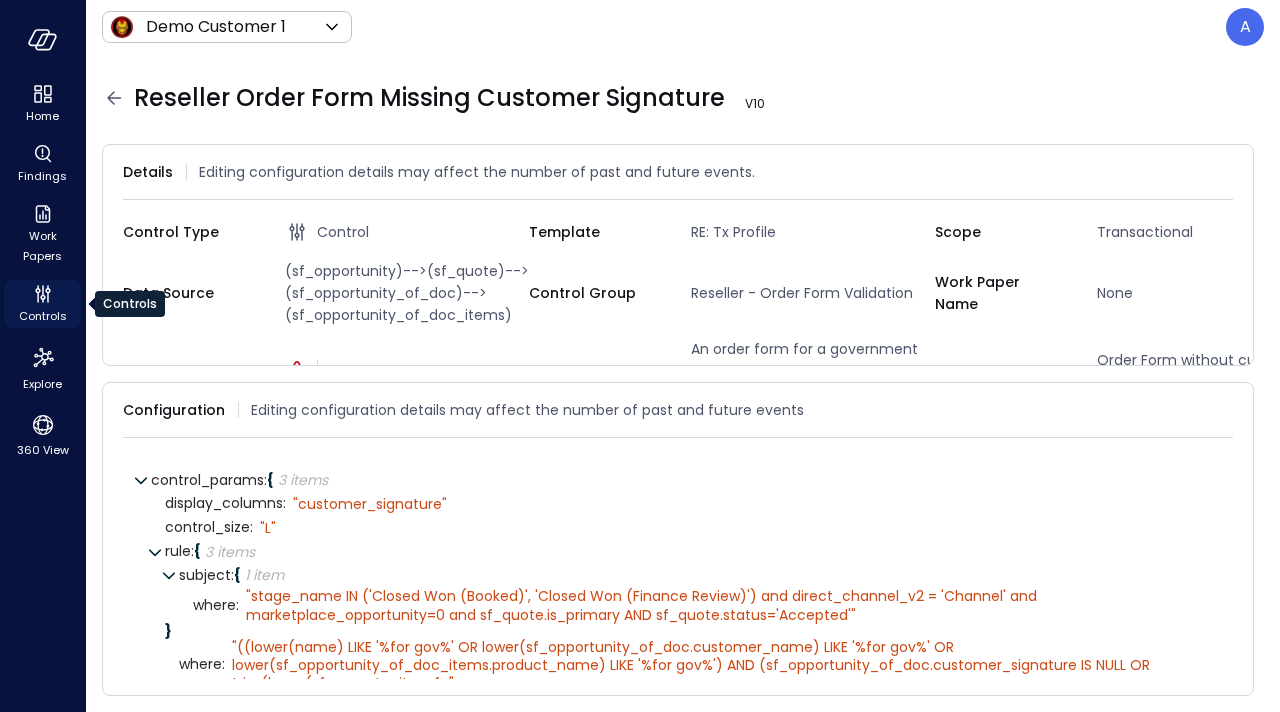 click 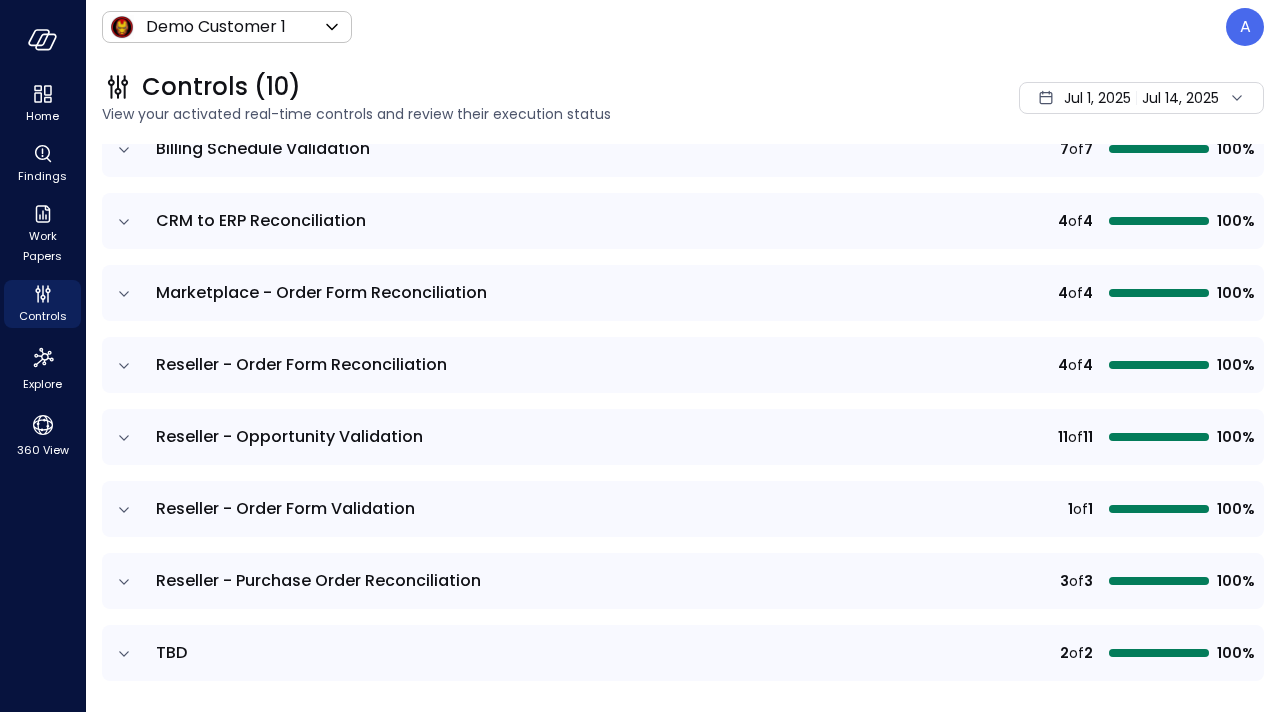 scroll, scrollTop: 352, scrollLeft: 0, axis: vertical 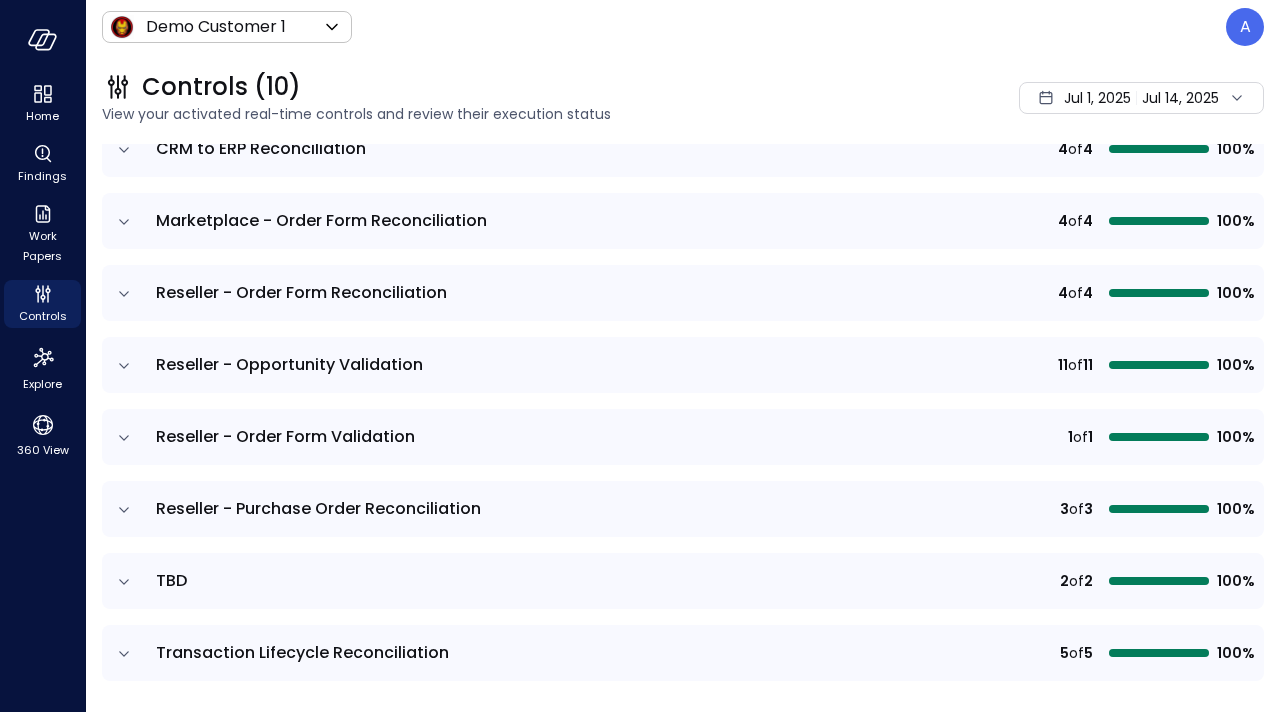 click 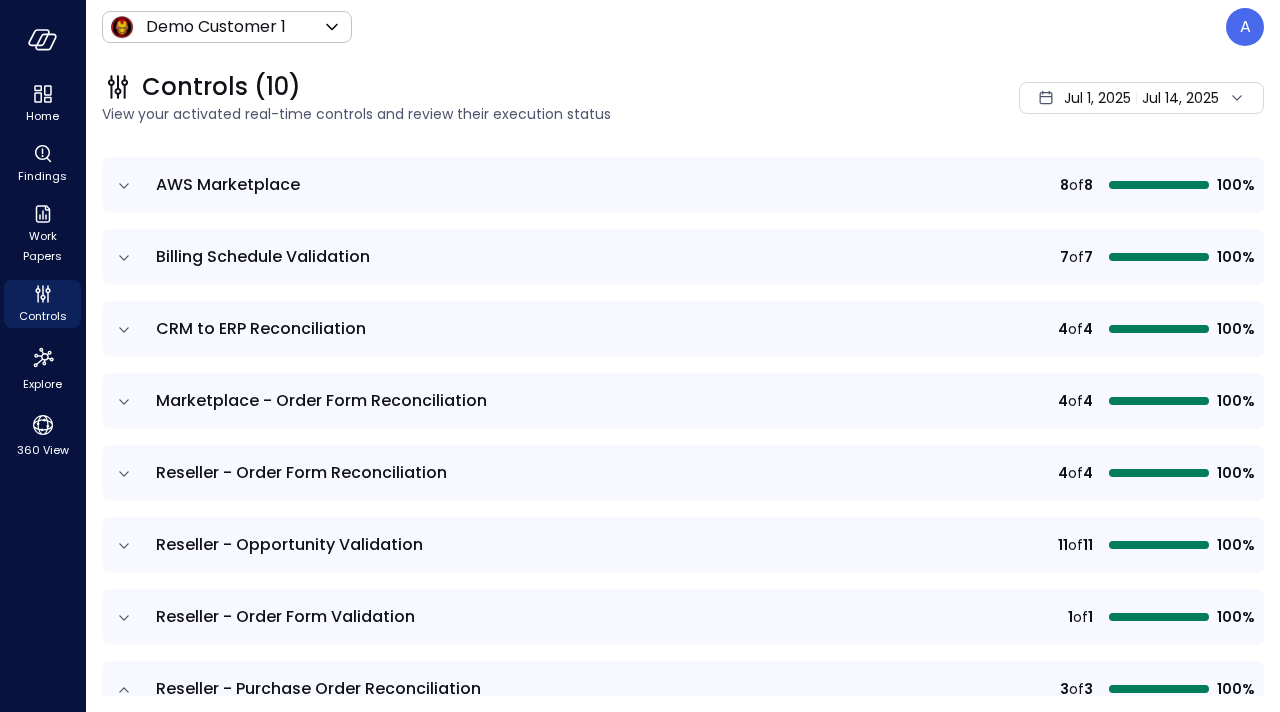 scroll, scrollTop: 0, scrollLeft: 0, axis: both 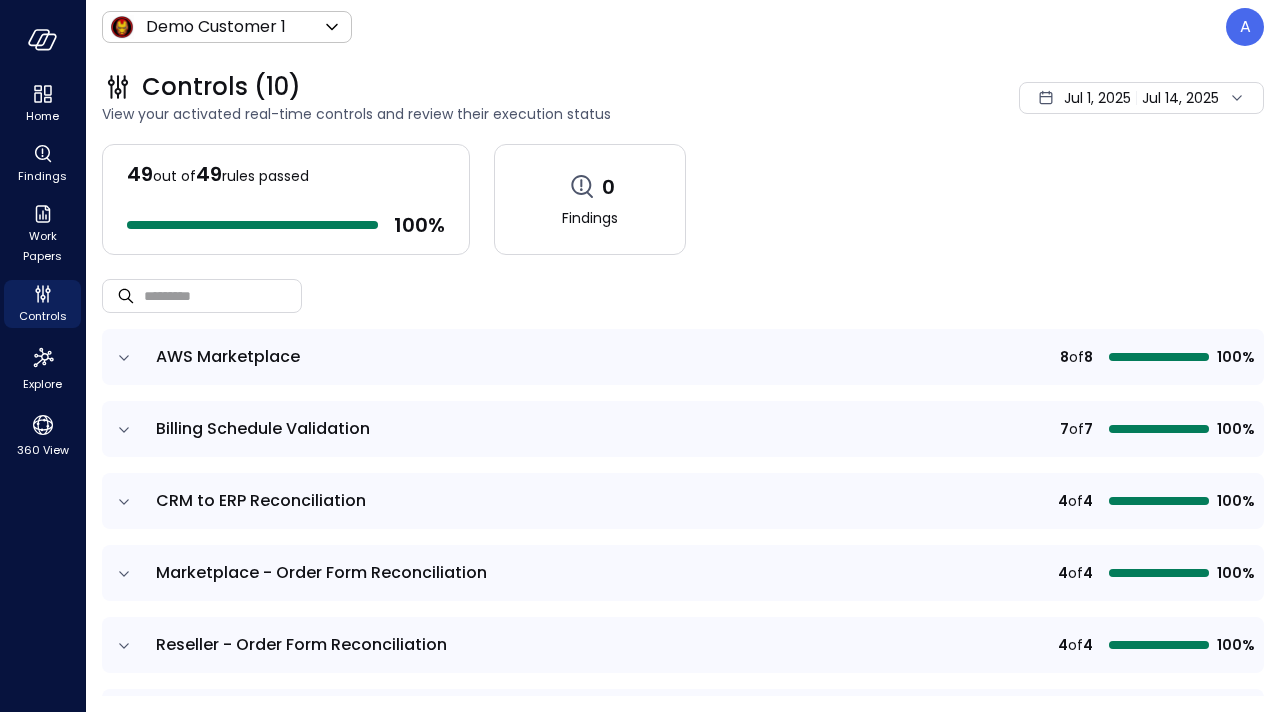 click 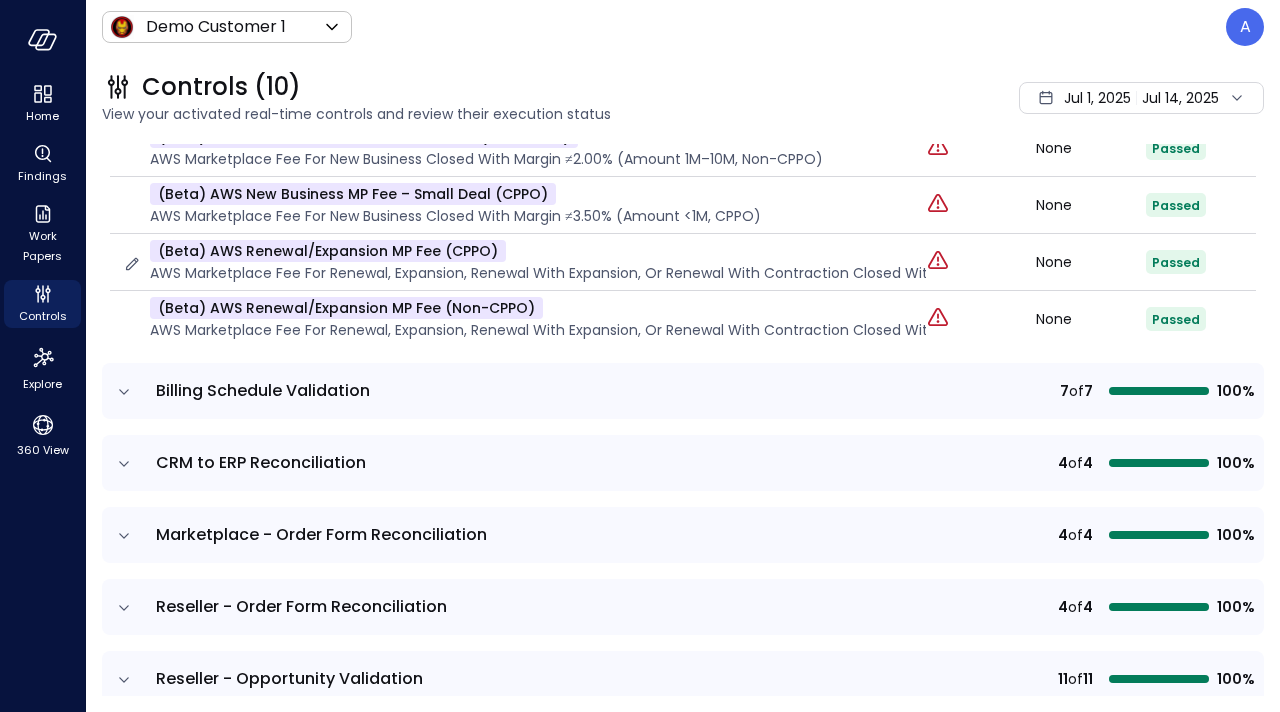 scroll, scrollTop: 566, scrollLeft: 0, axis: vertical 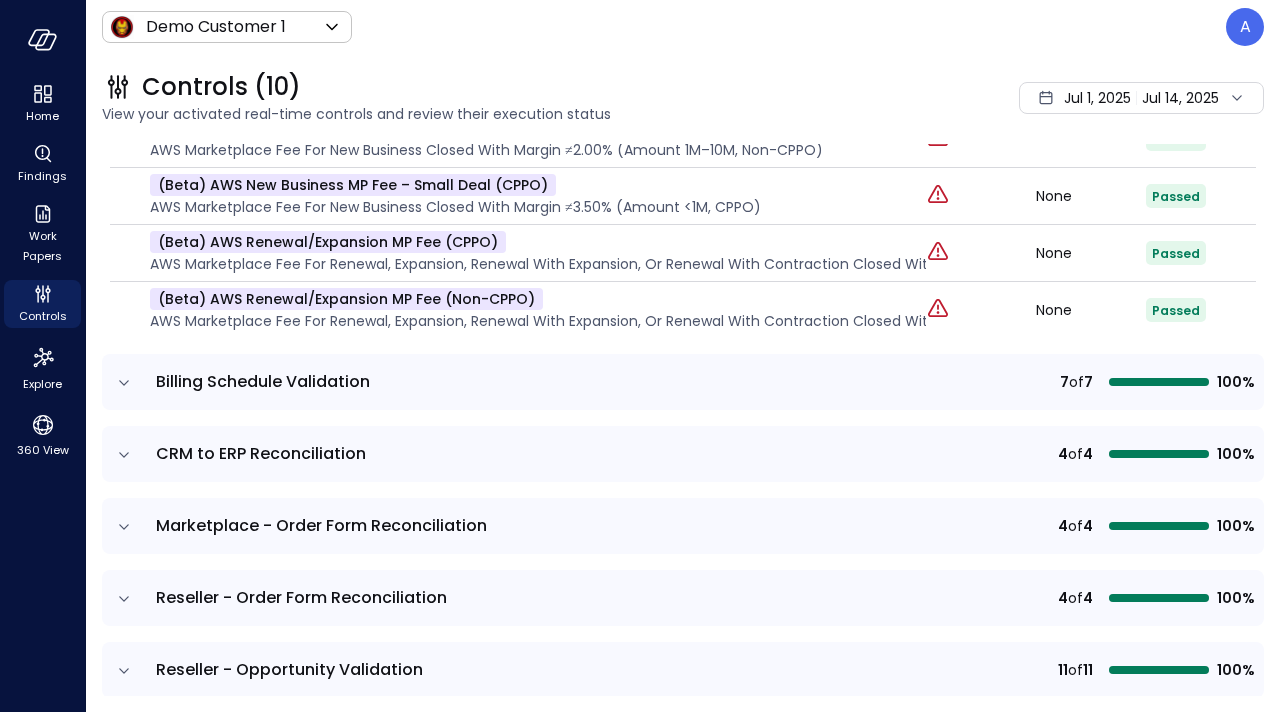 click 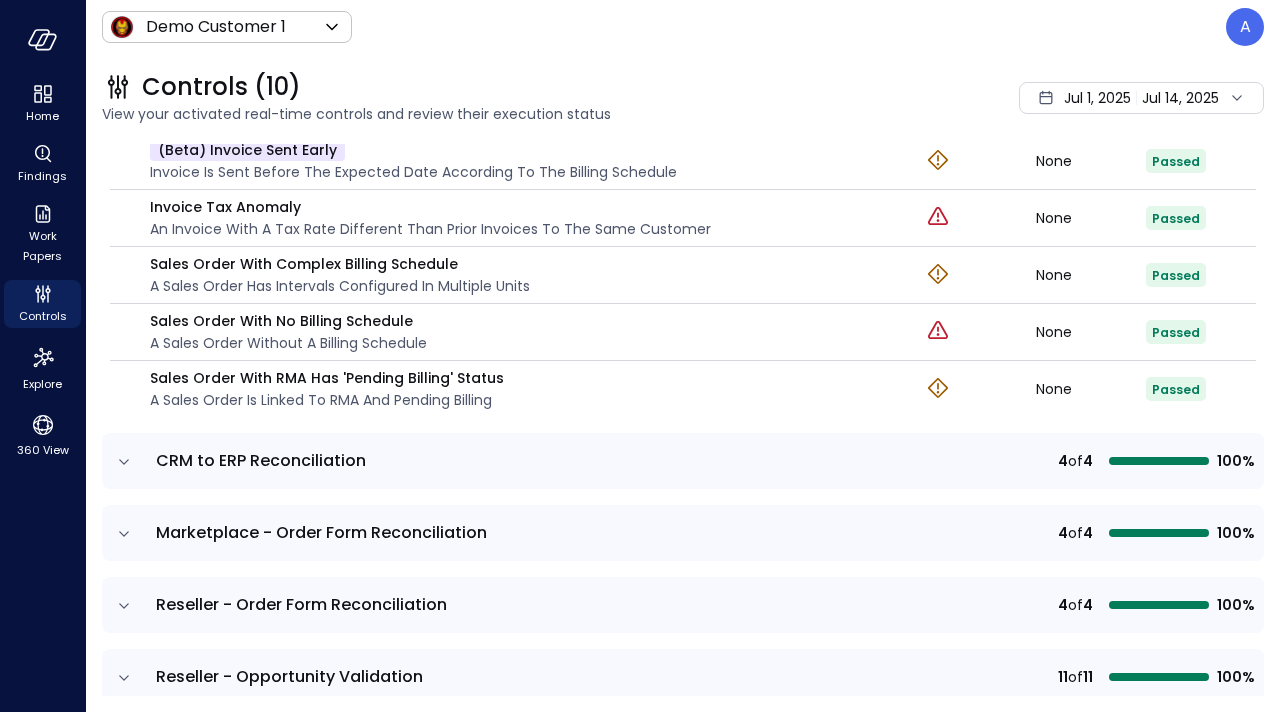 click 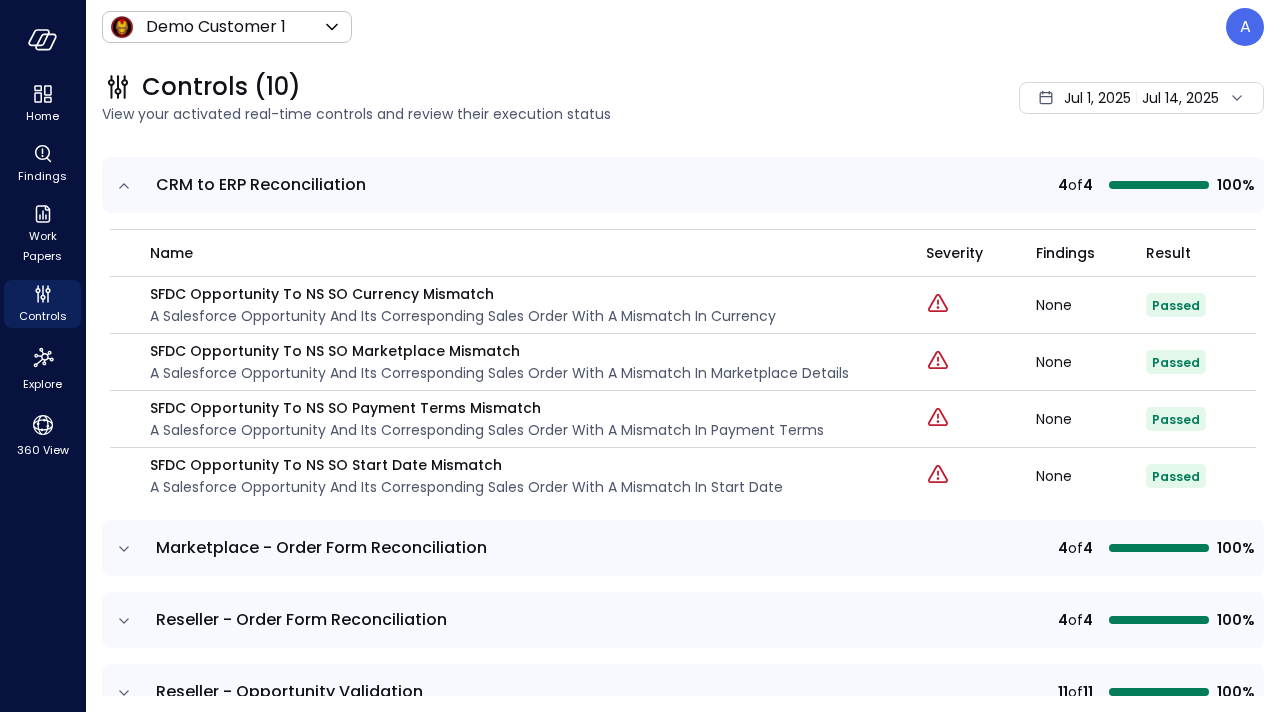 scroll, scrollTop: 1362, scrollLeft: 0, axis: vertical 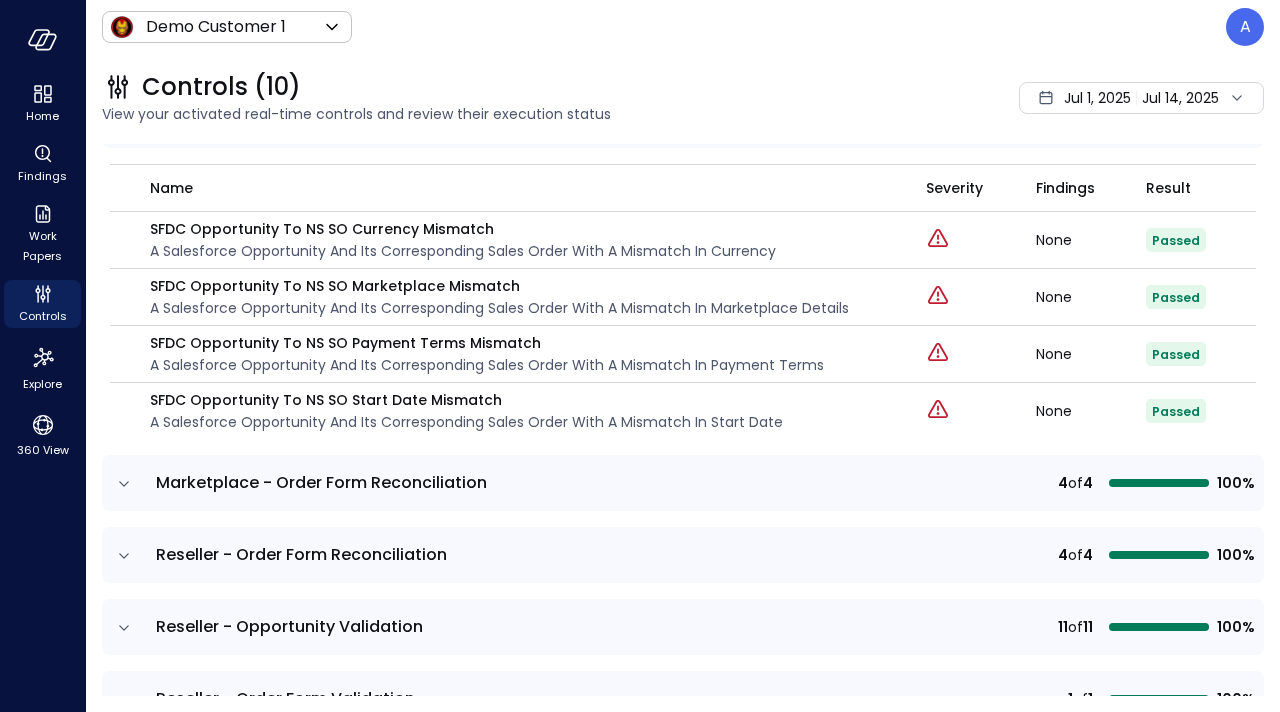 click on "Jul 1, 2025" at bounding box center (1097, 98) 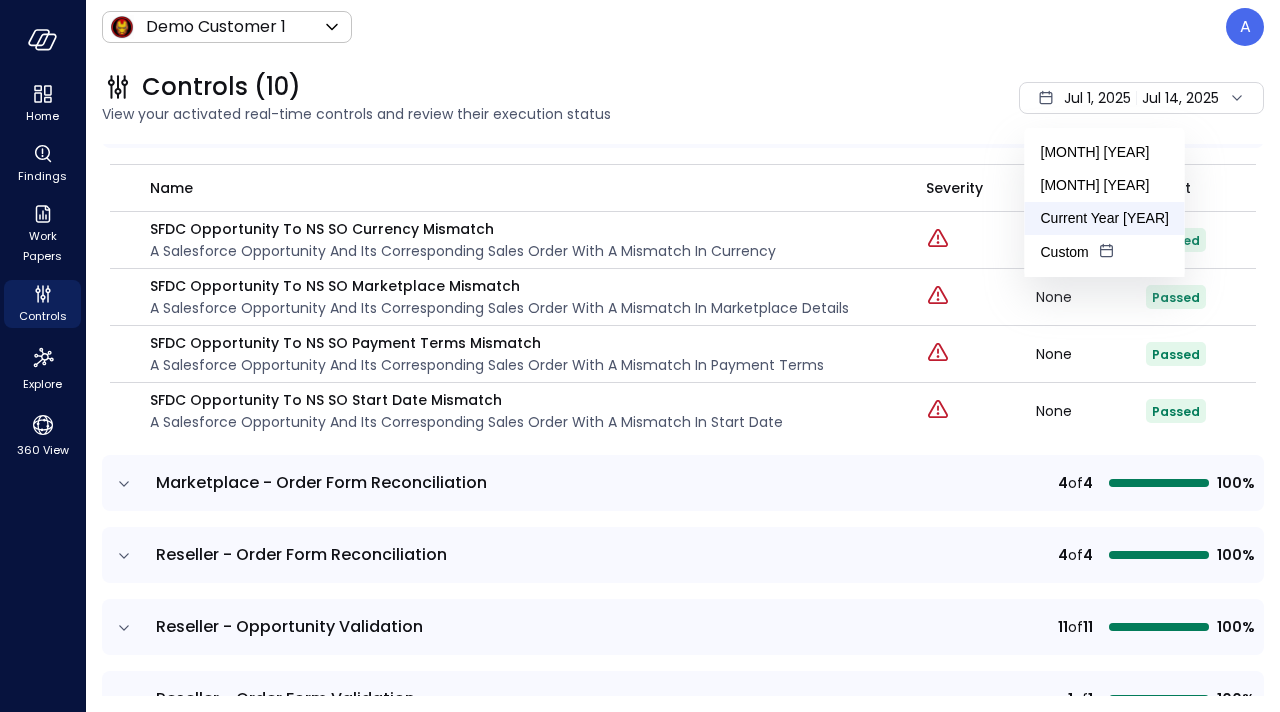 click on "Current Year [YEAR]" at bounding box center (1105, 218) 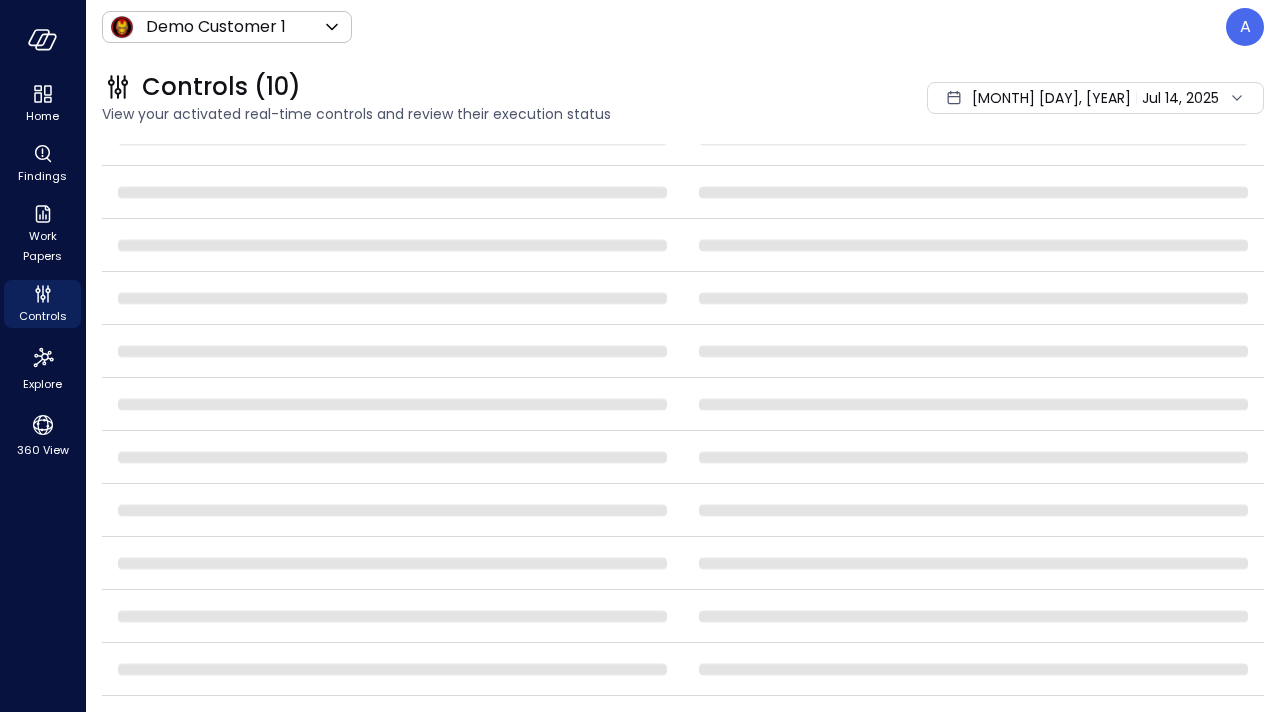 scroll, scrollTop: 352, scrollLeft: 0, axis: vertical 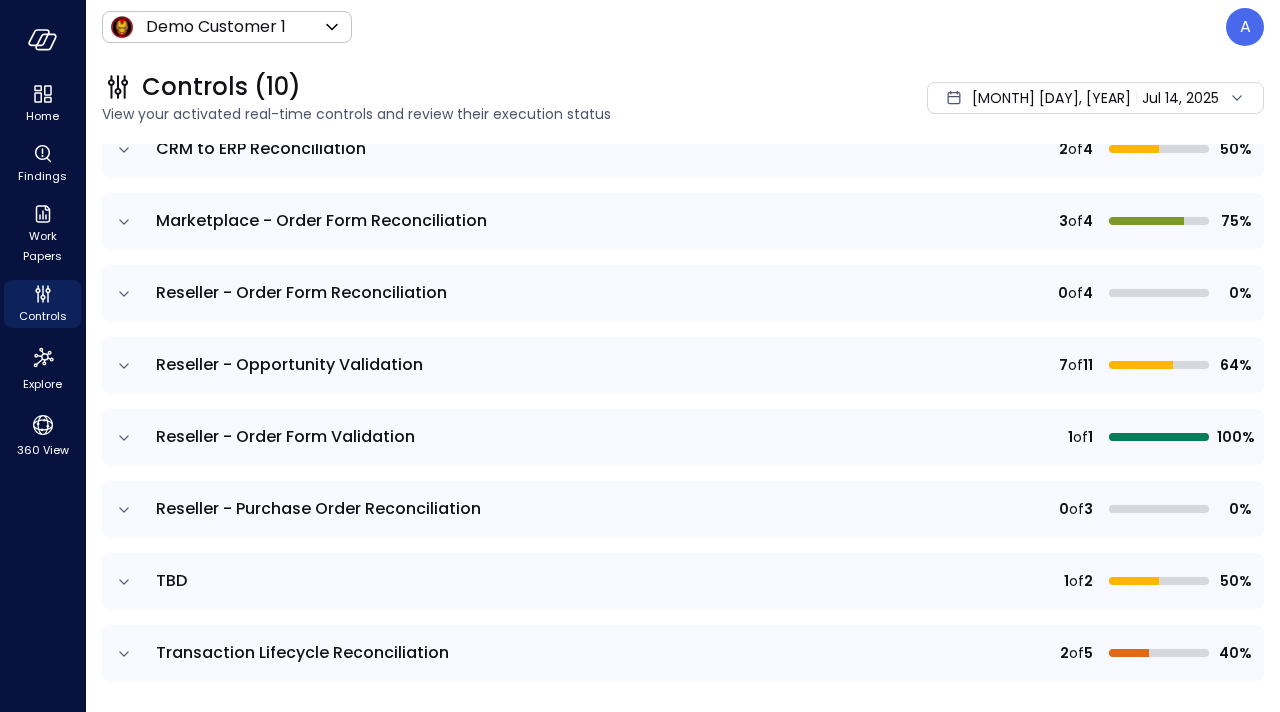 click 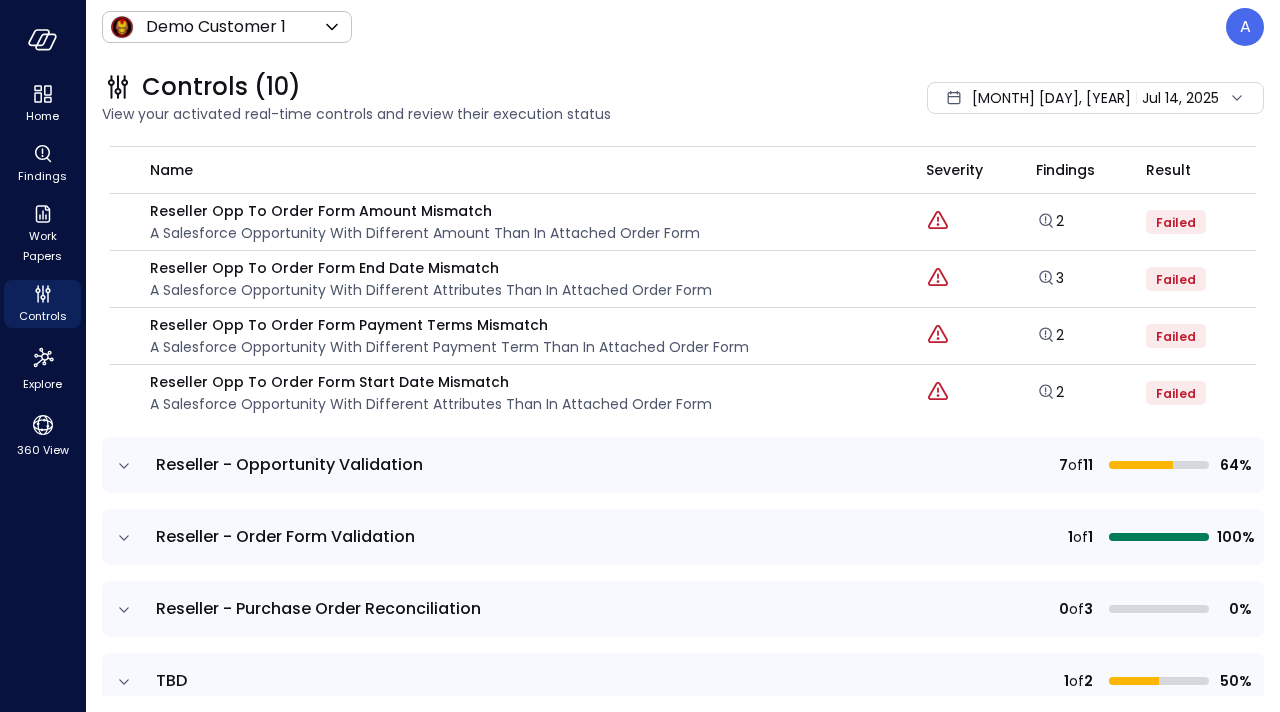 scroll, scrollTop: 643, scrollLeft: 0, axis: vertical 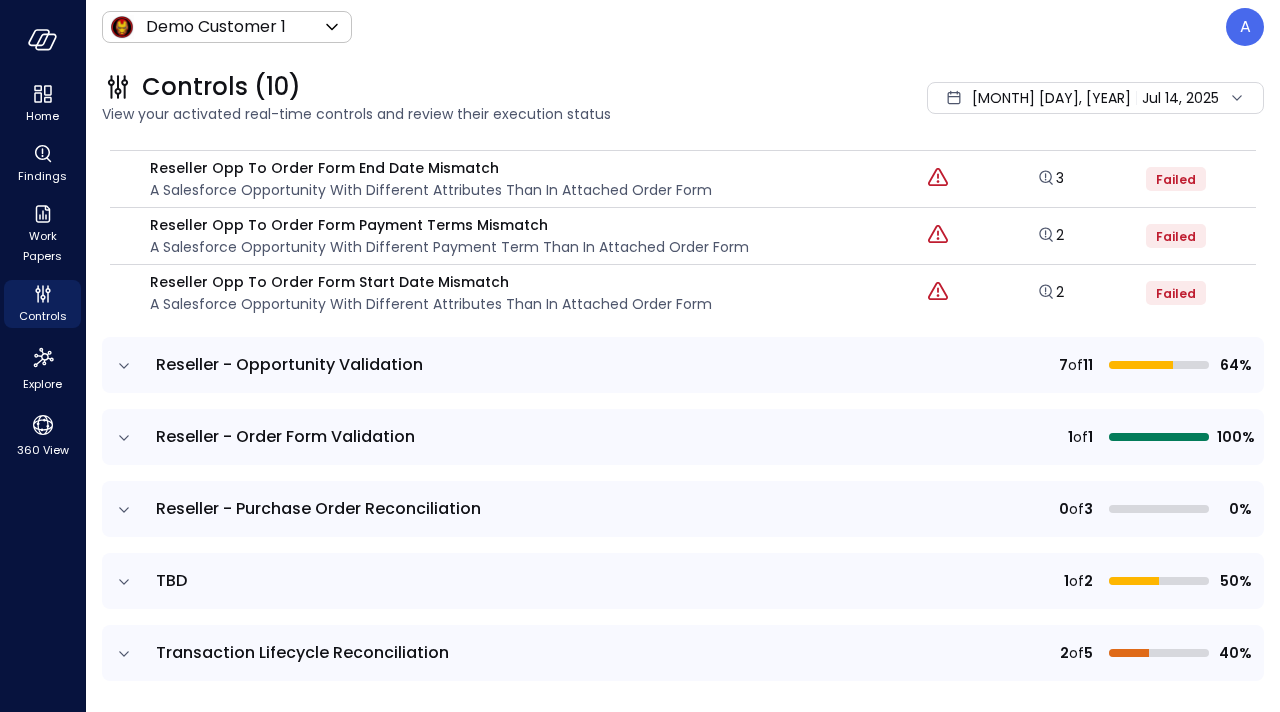 click at bounding box center (123, 365) 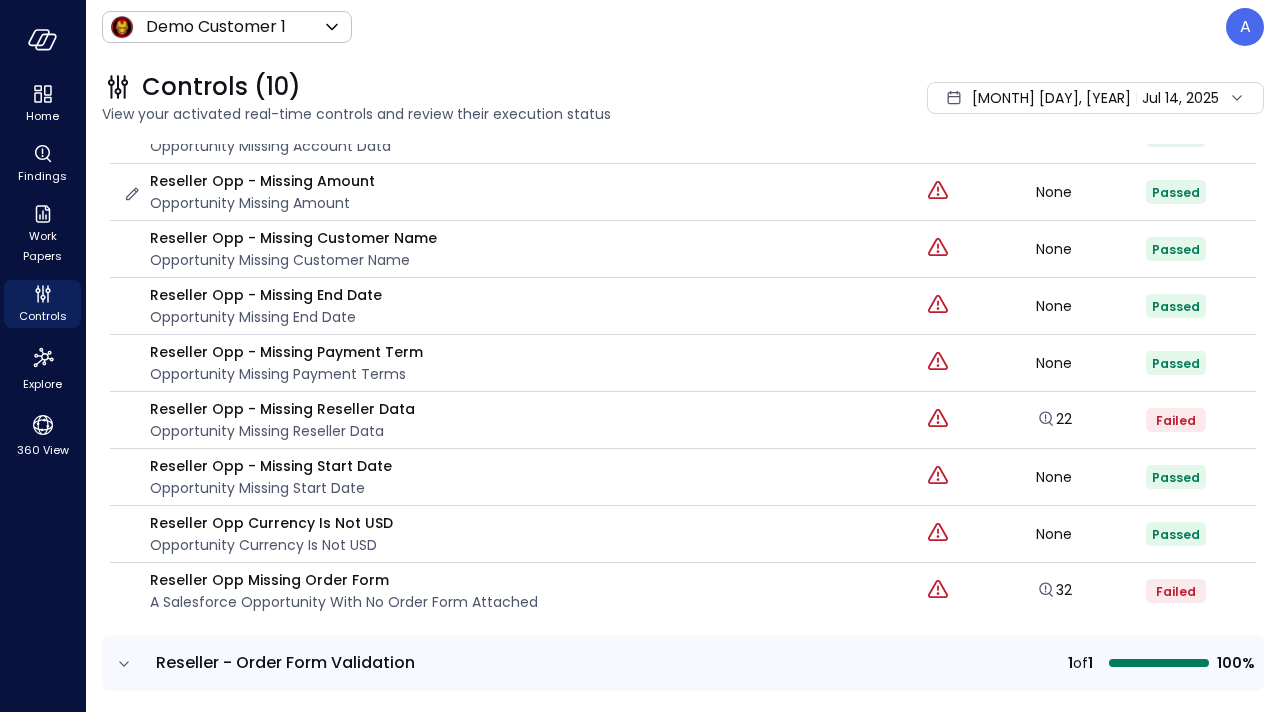 scroll, scrollTop: 1262, scrollLeft: 0, axis: vertical 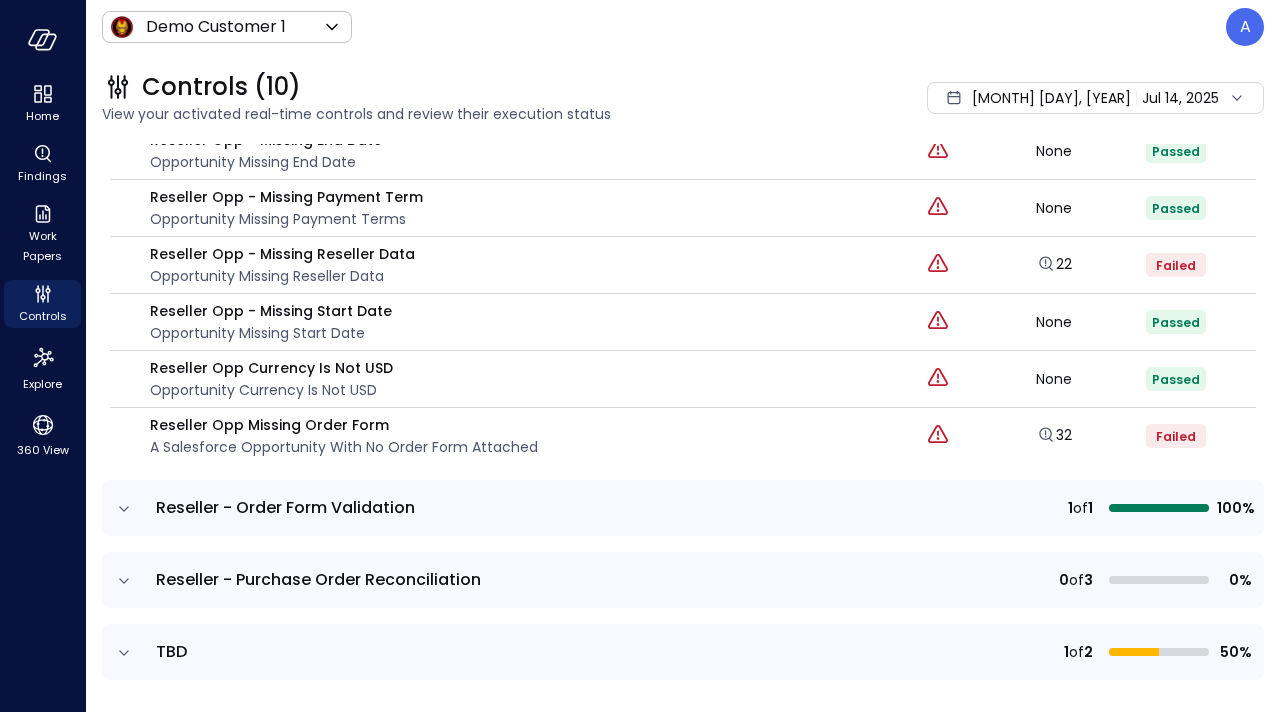 click 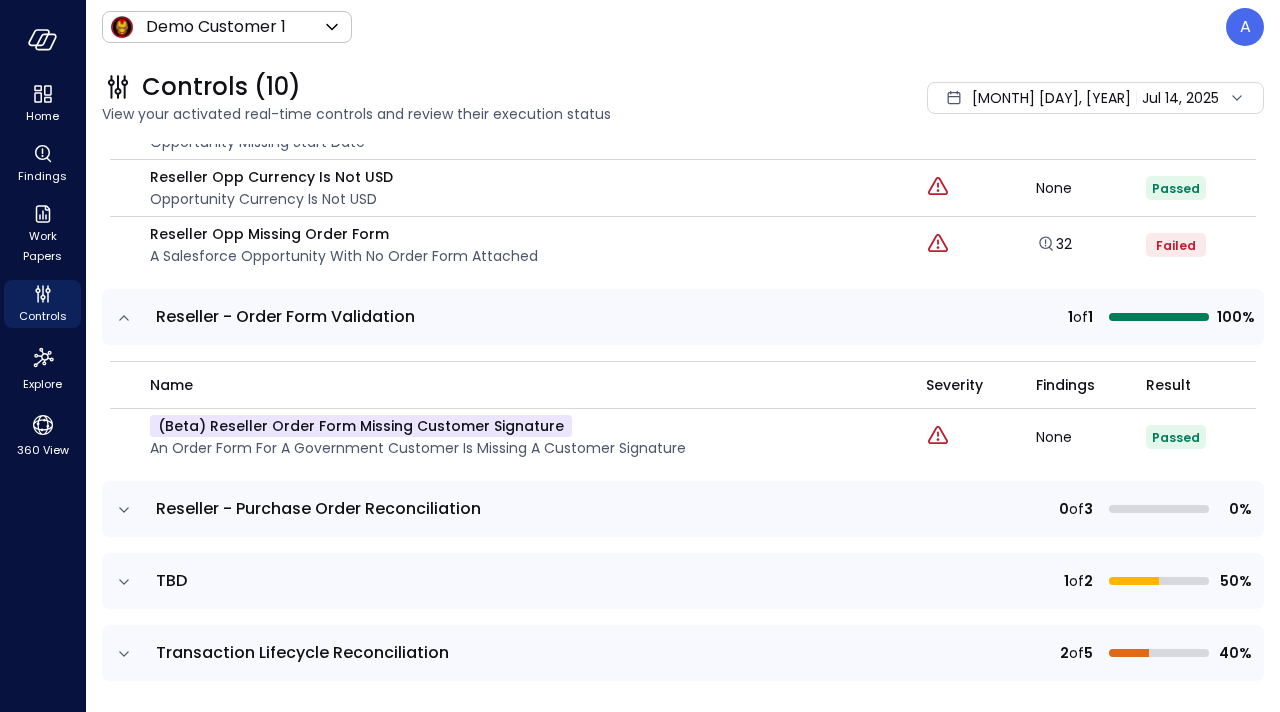 scroll, scrollTop: 740, scrollLeft: 0, axis: vertical 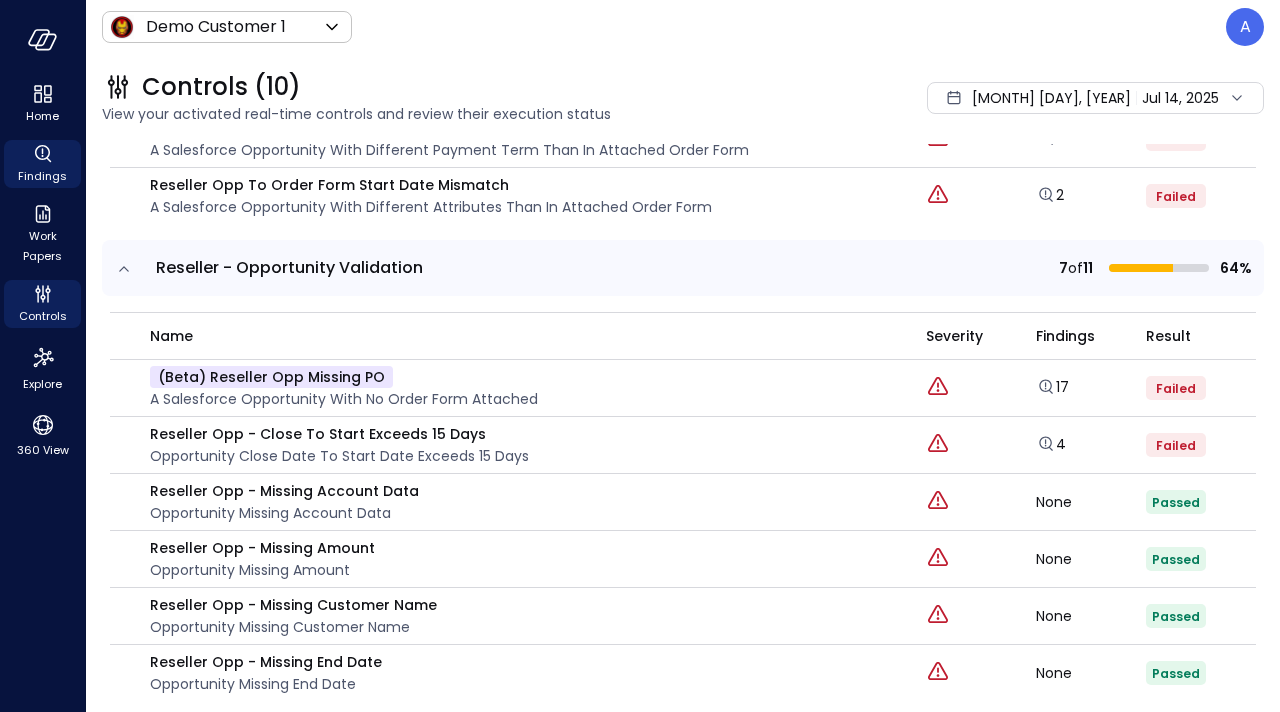 click 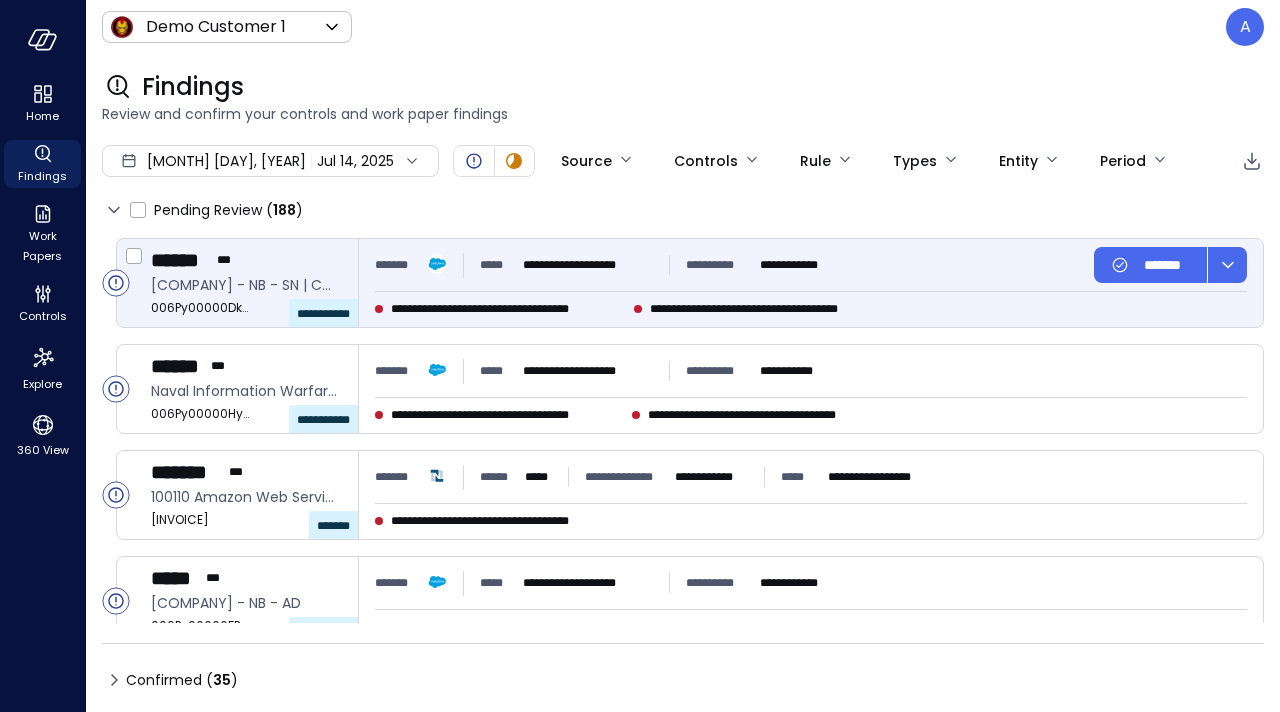click on "**********" at bounding box center [508, 309] 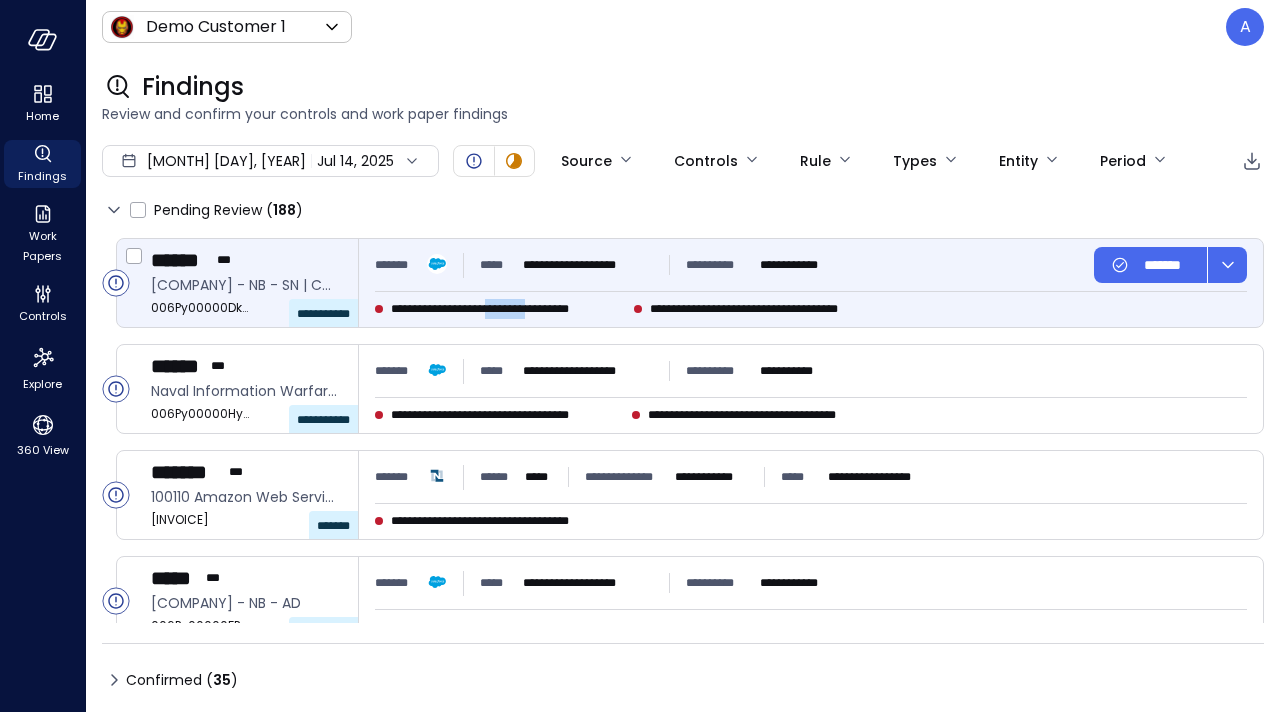 click on "**********" at bounding box center [508, 309] 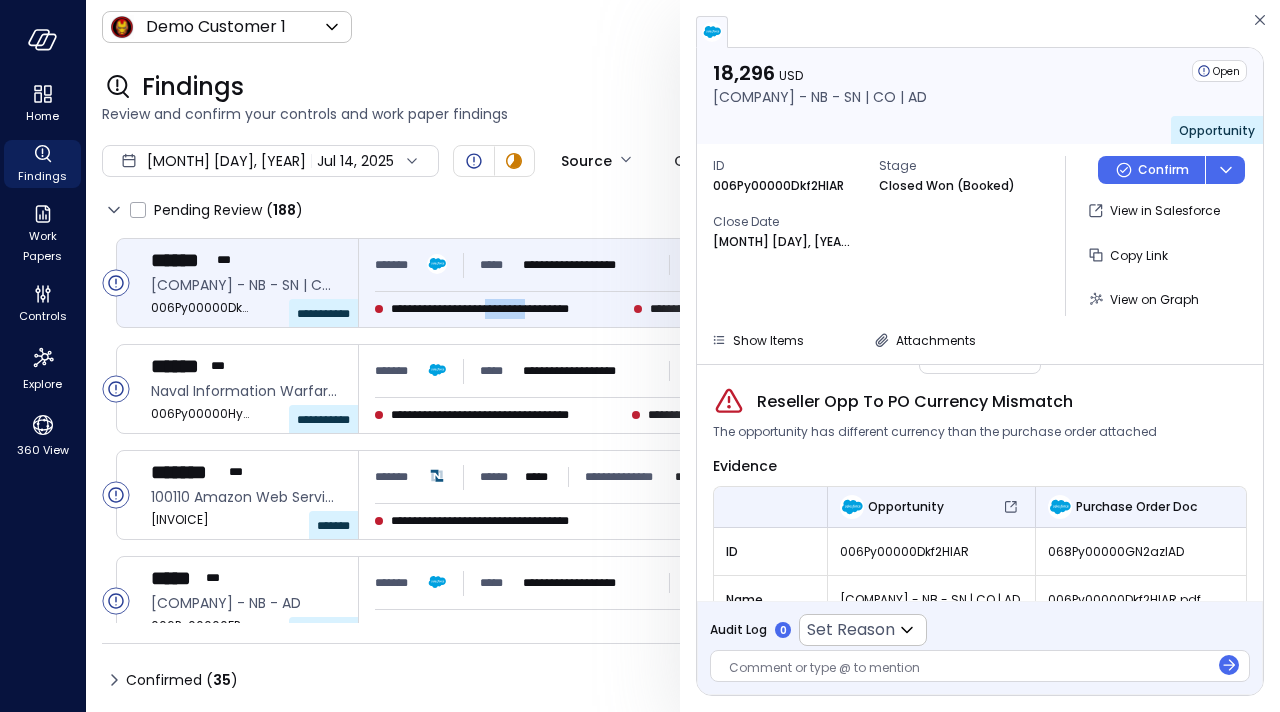 scroll, scrollTop: 327, scrollLeft: 0, axis: vertical 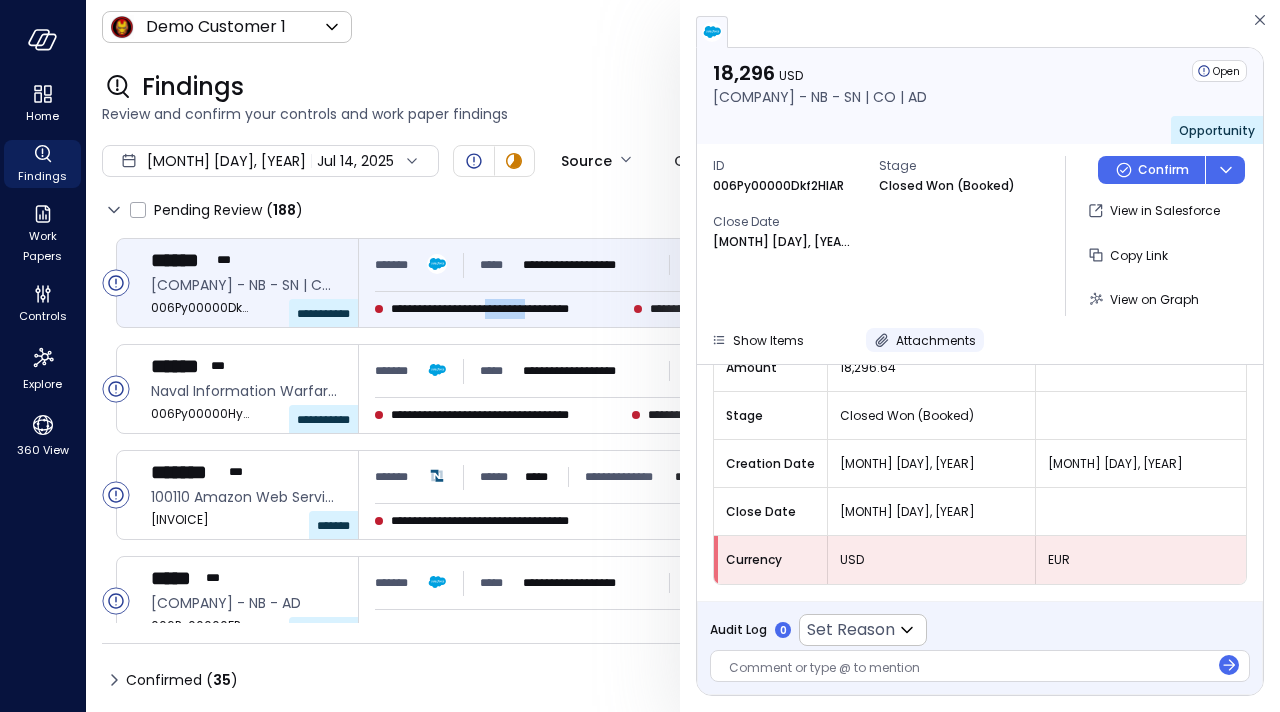 click on "Attachments" at bounding box center [936, 340] 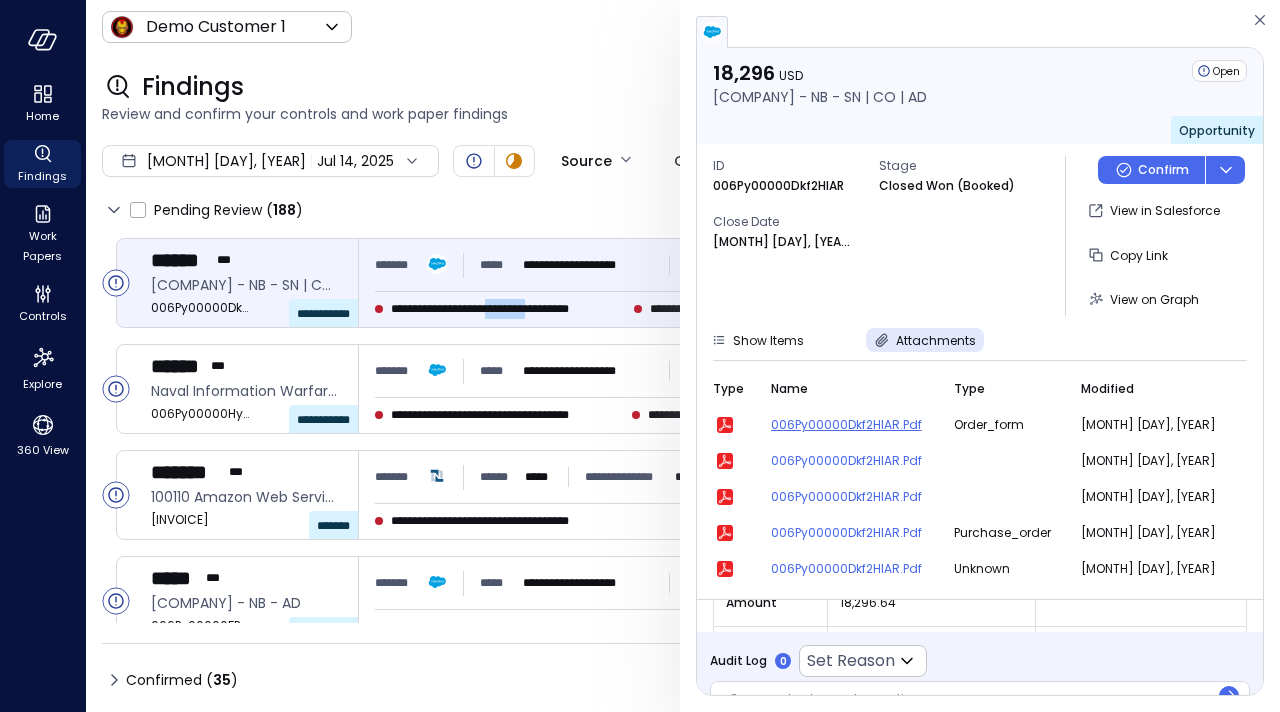 click on "006Py00000Dkf2HIAR.pdf" at bounding box center [850, 425] 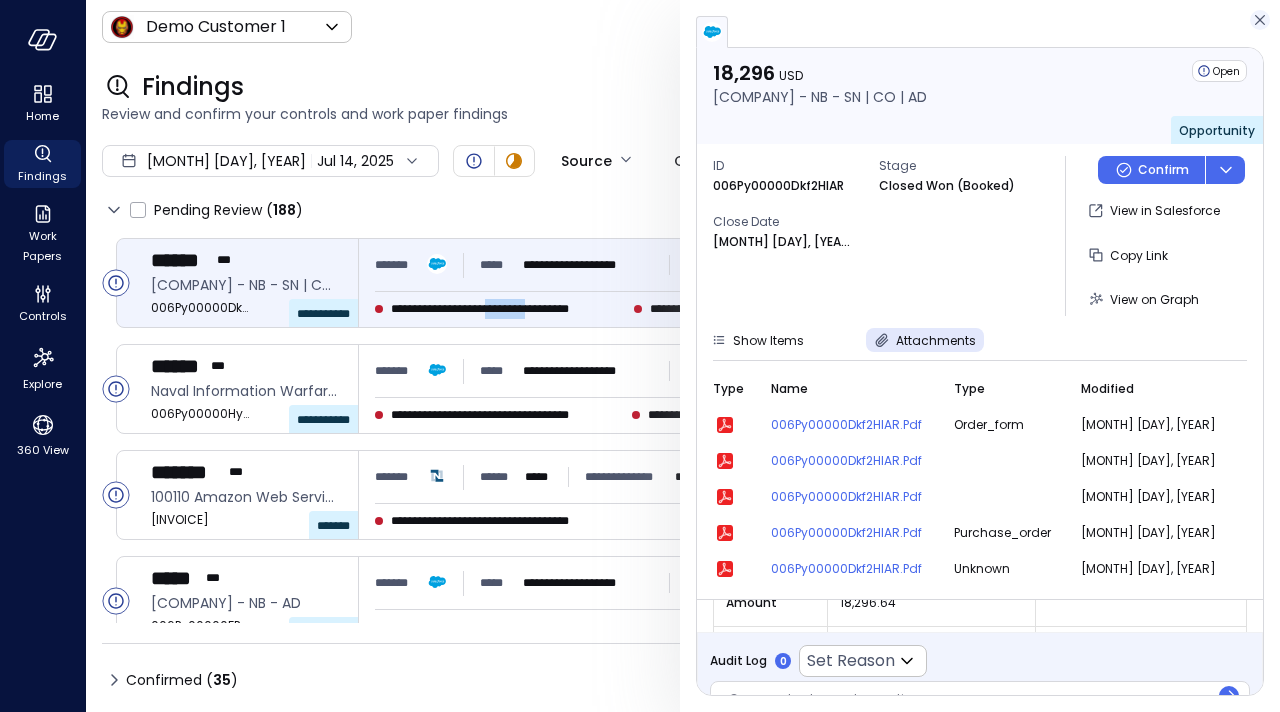 click 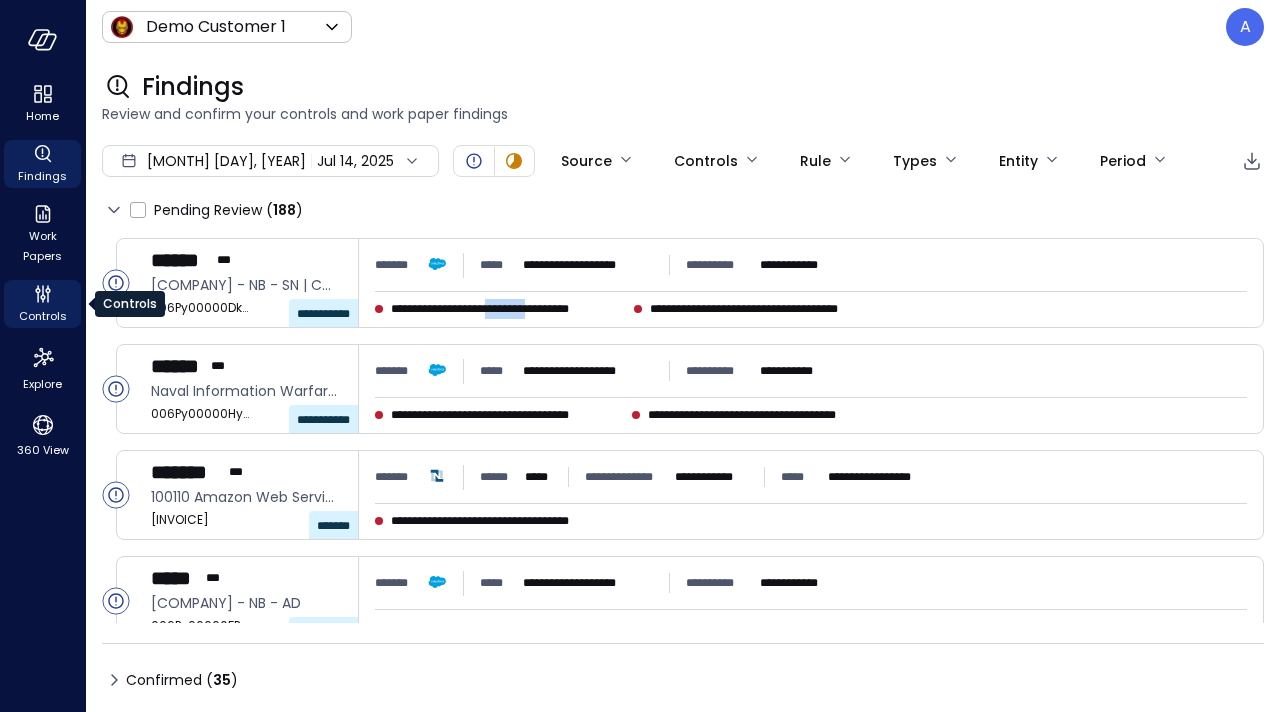click on "Controls" at bounding box center [43, 316] 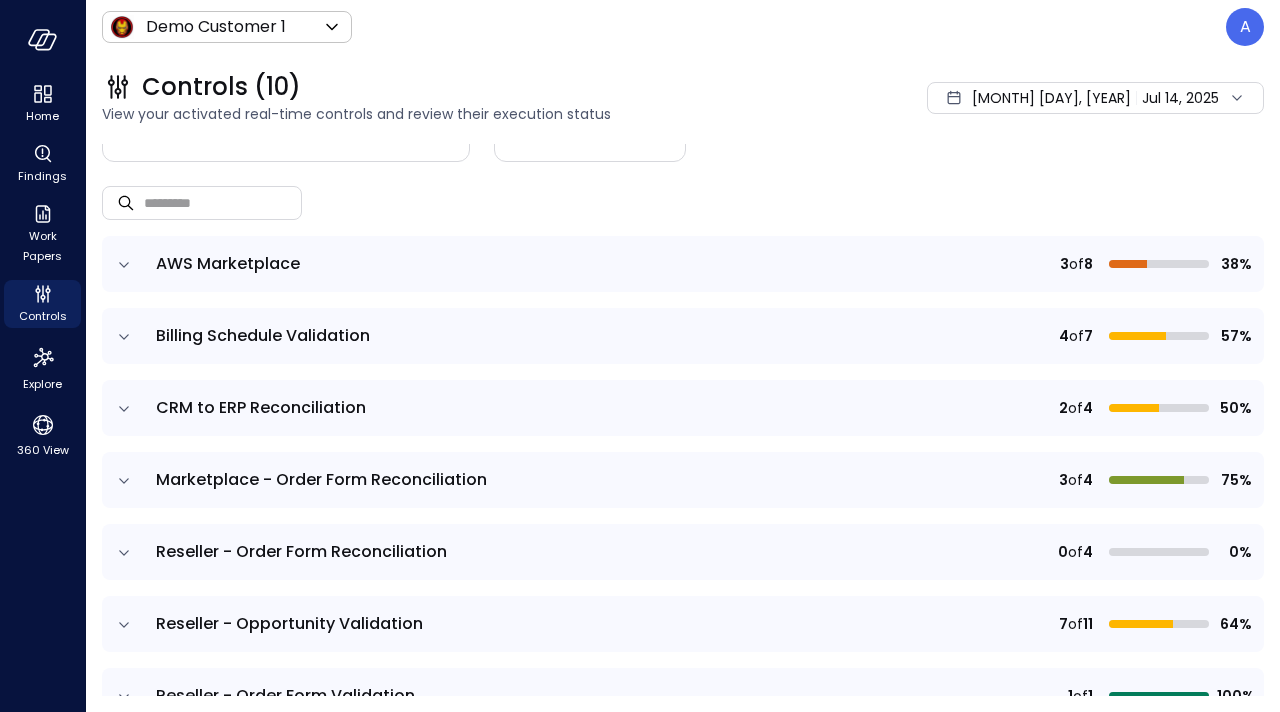 scroll, scrollTop: 96, scrollLeft: 0, axis: vertical 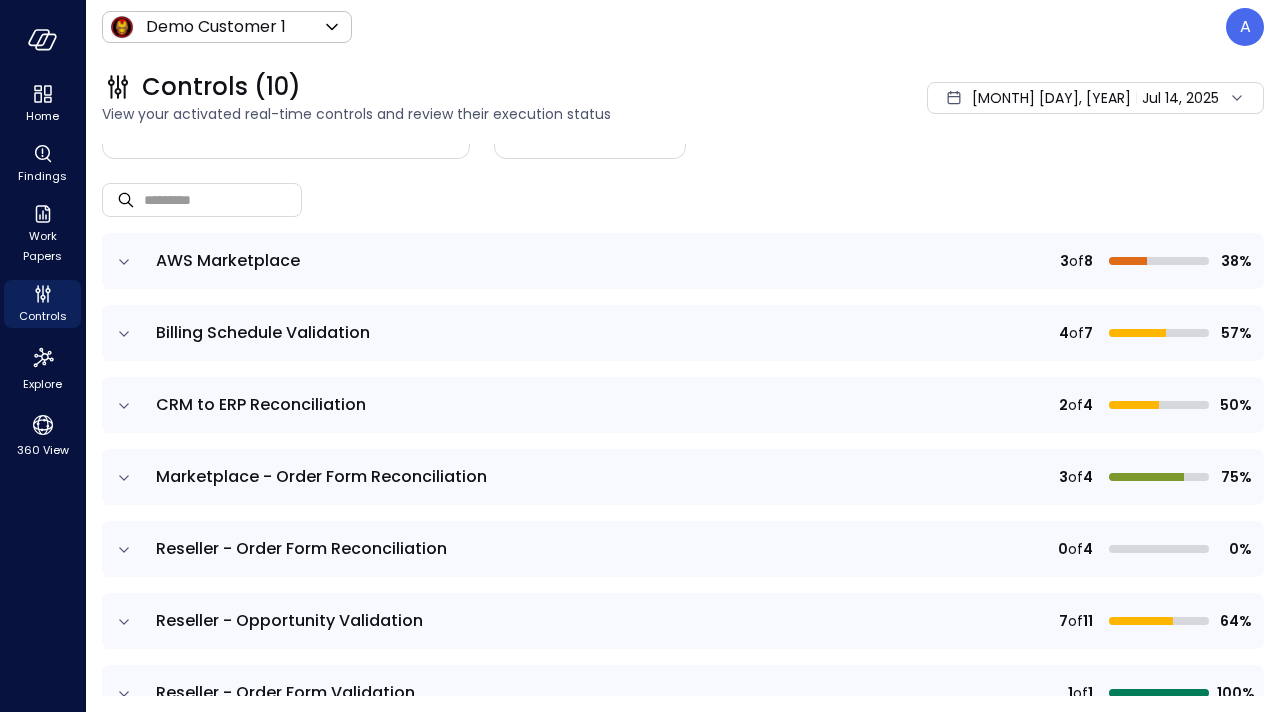 click 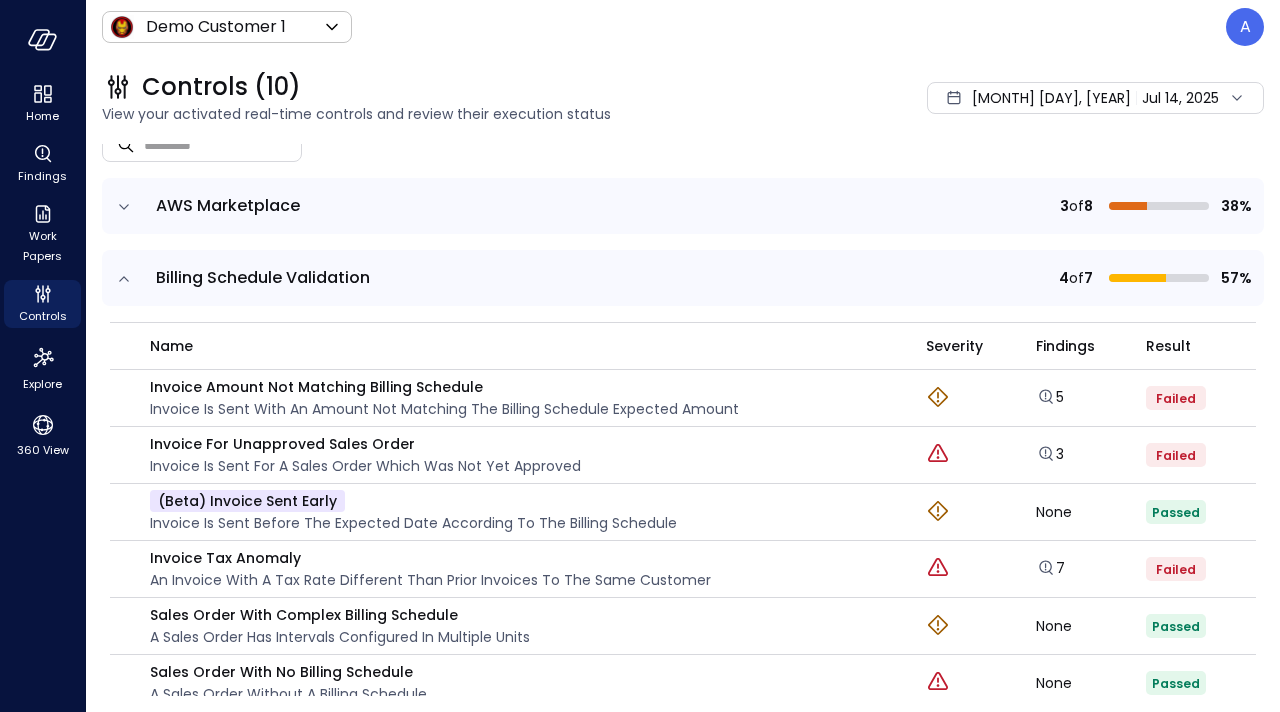 scroll, scrollTop: 153, scrollLeft: 0, axis: vertical 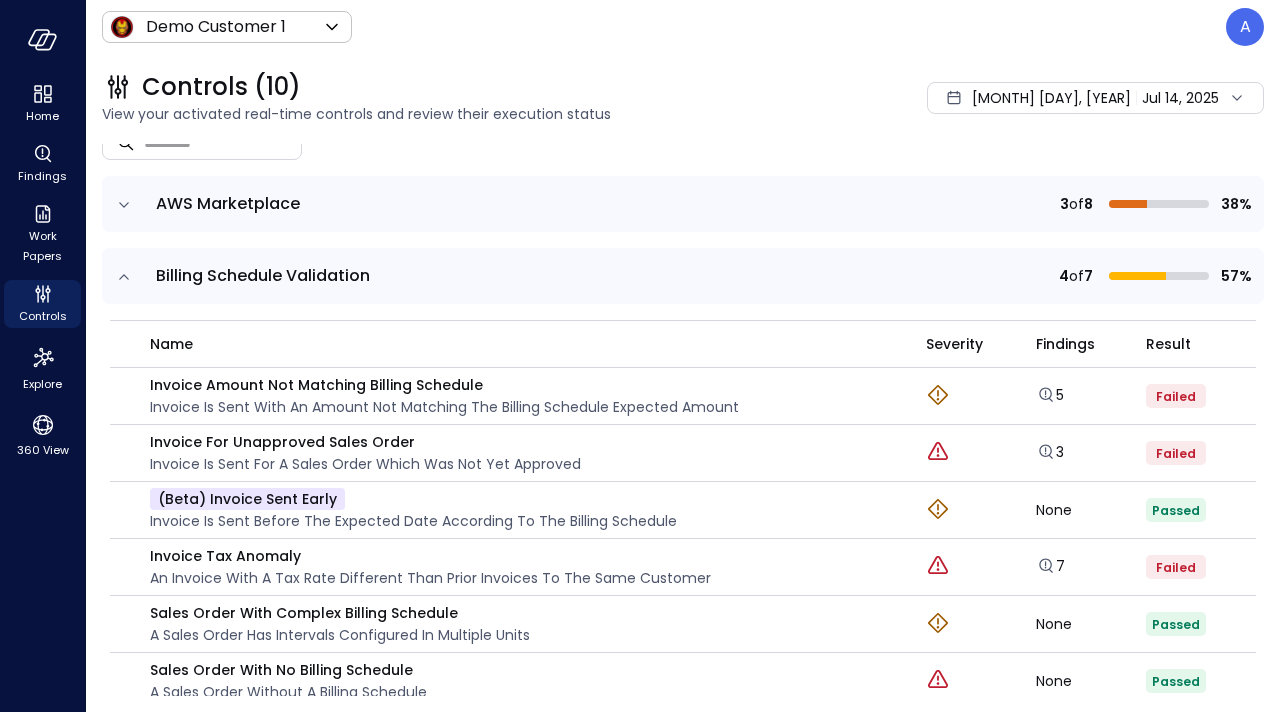 click 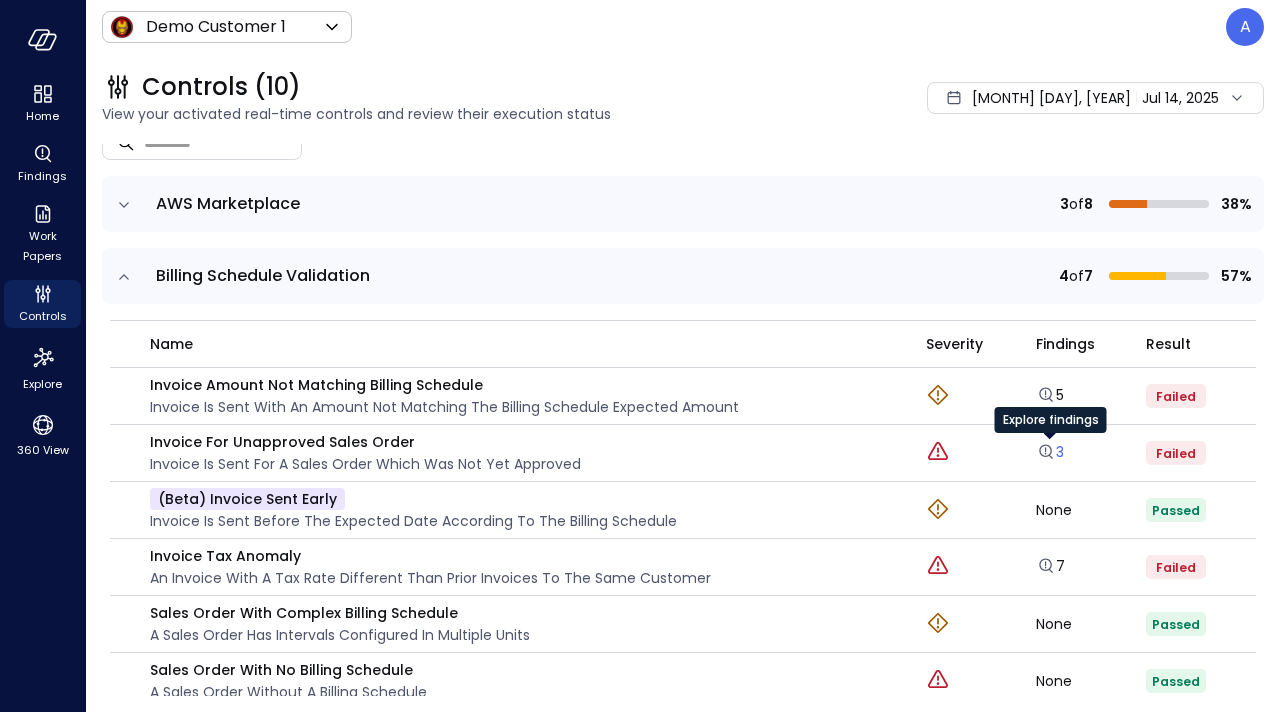 click 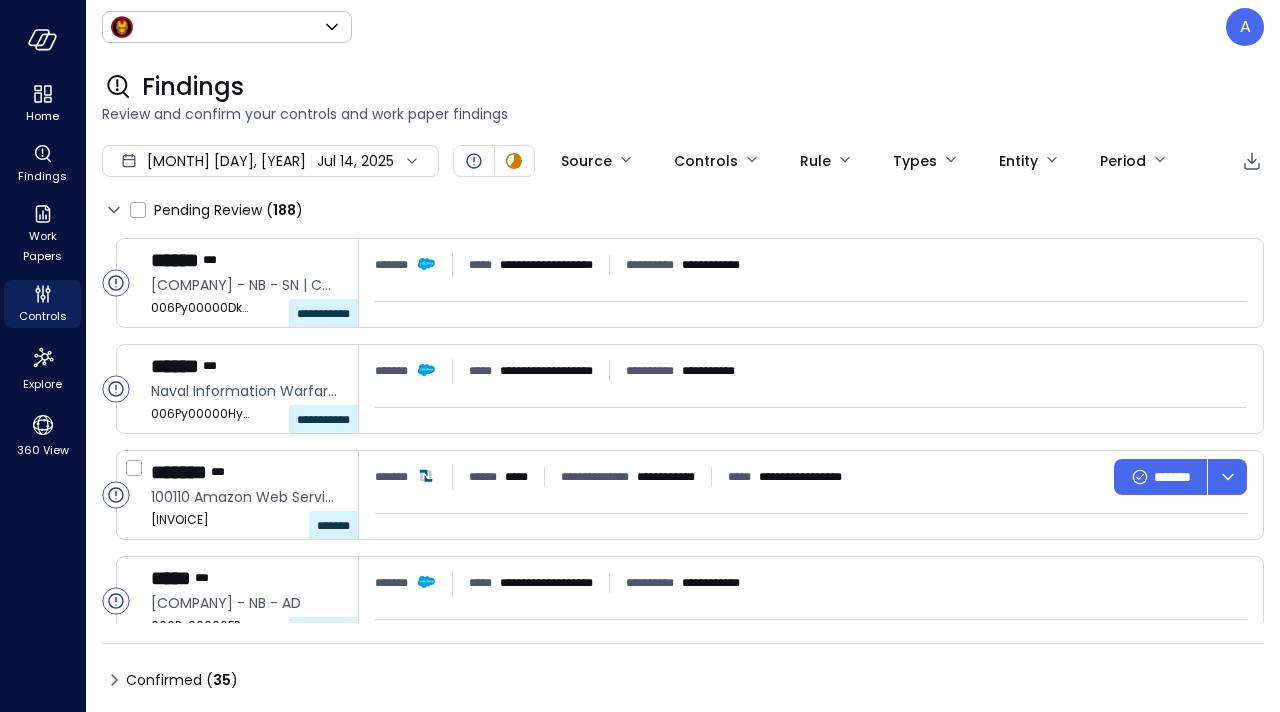 type on "*****" 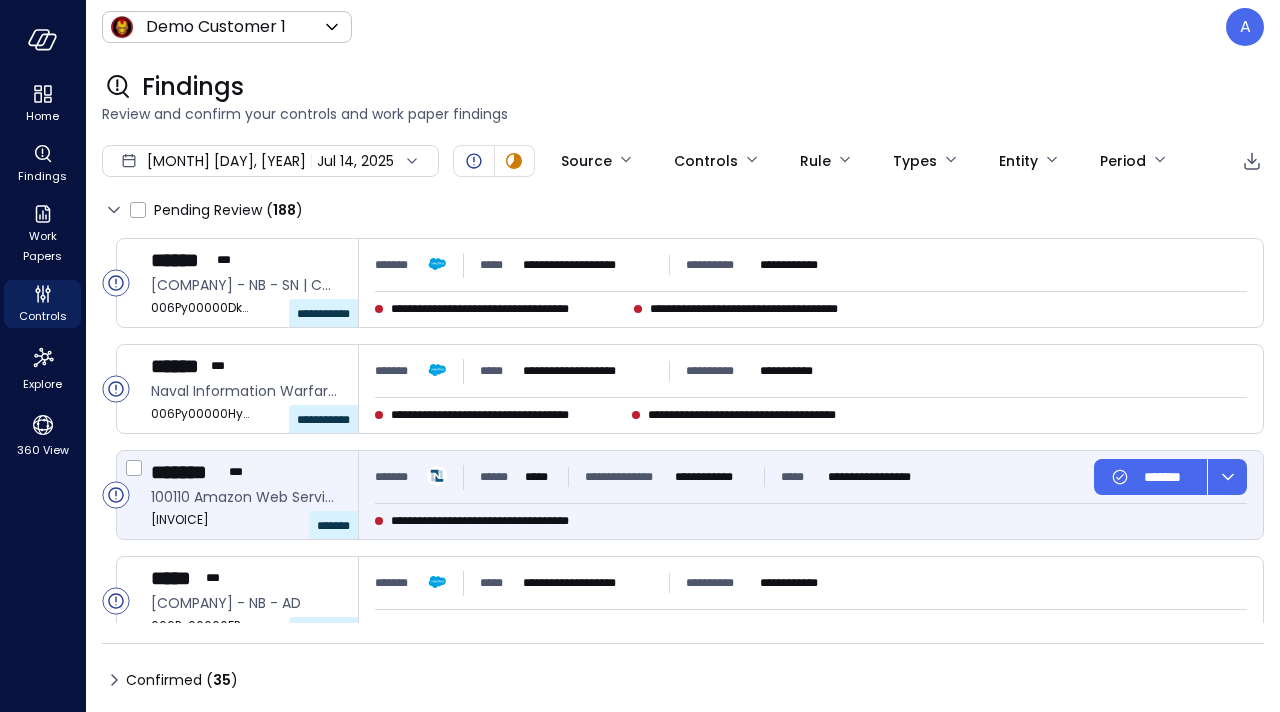 type on "****" 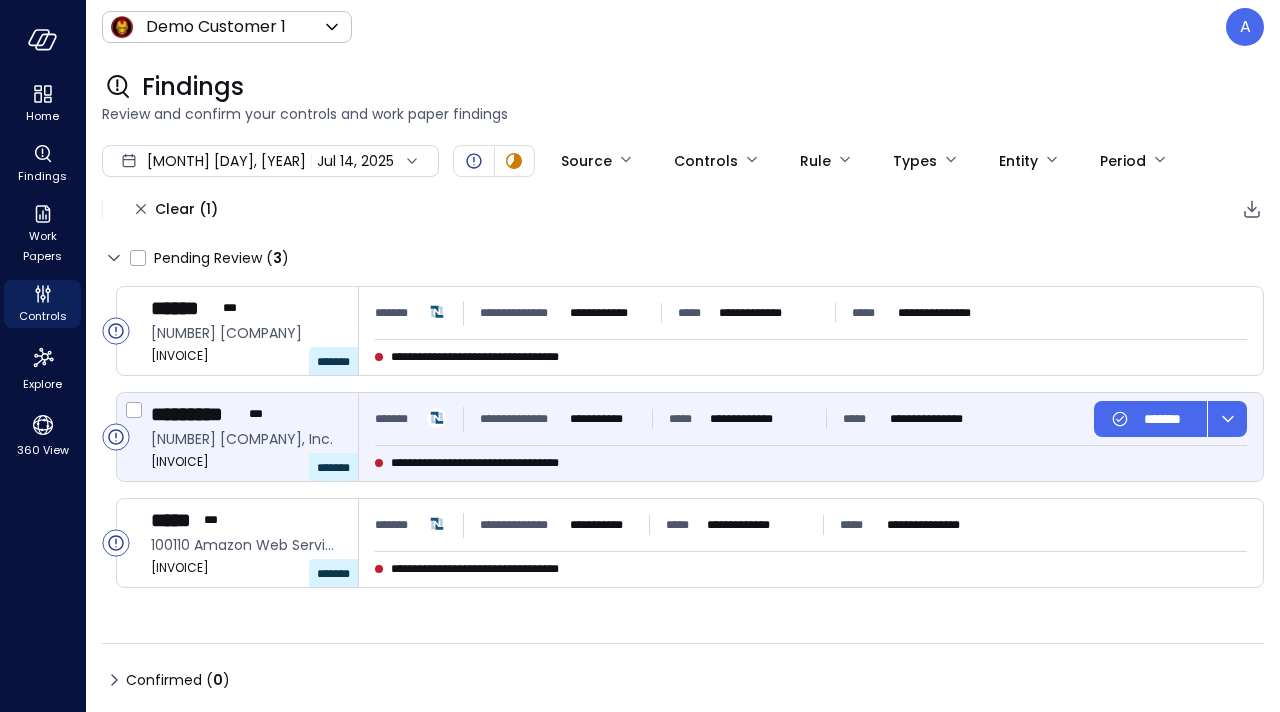 click on "**********" at bounding box center [498, 463] 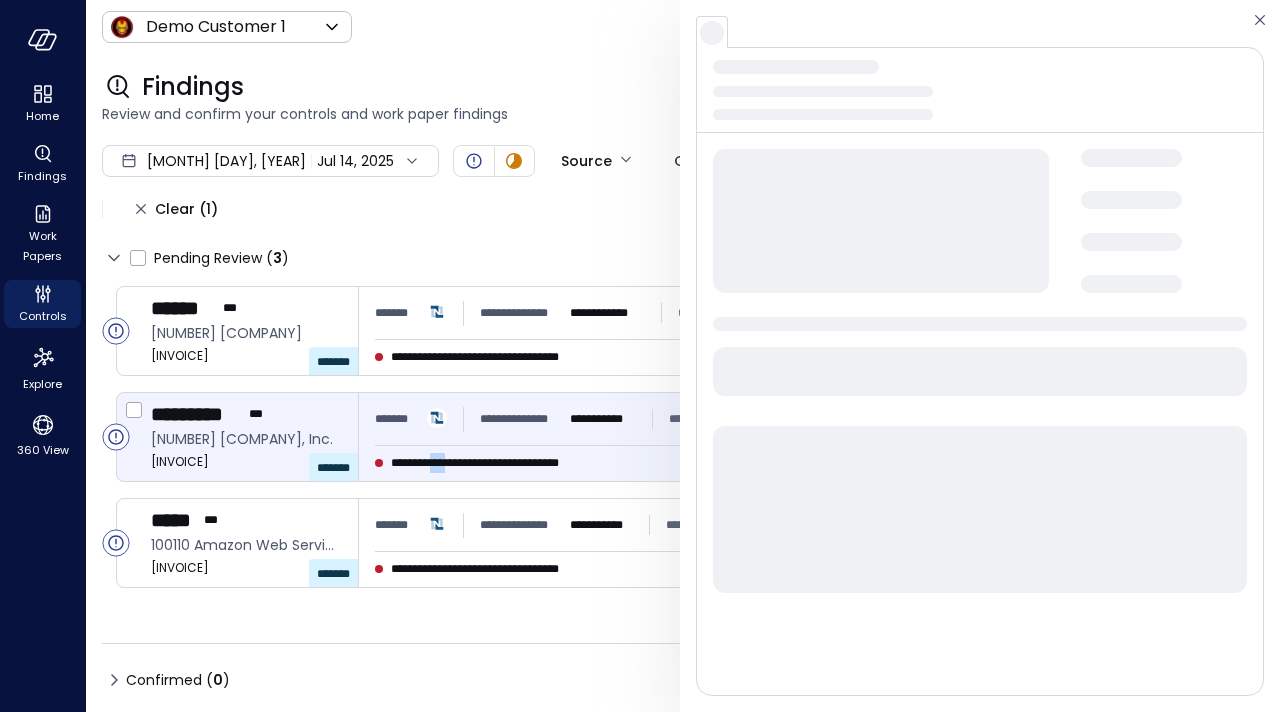 click on "**********" at bounding box center [498, 463] 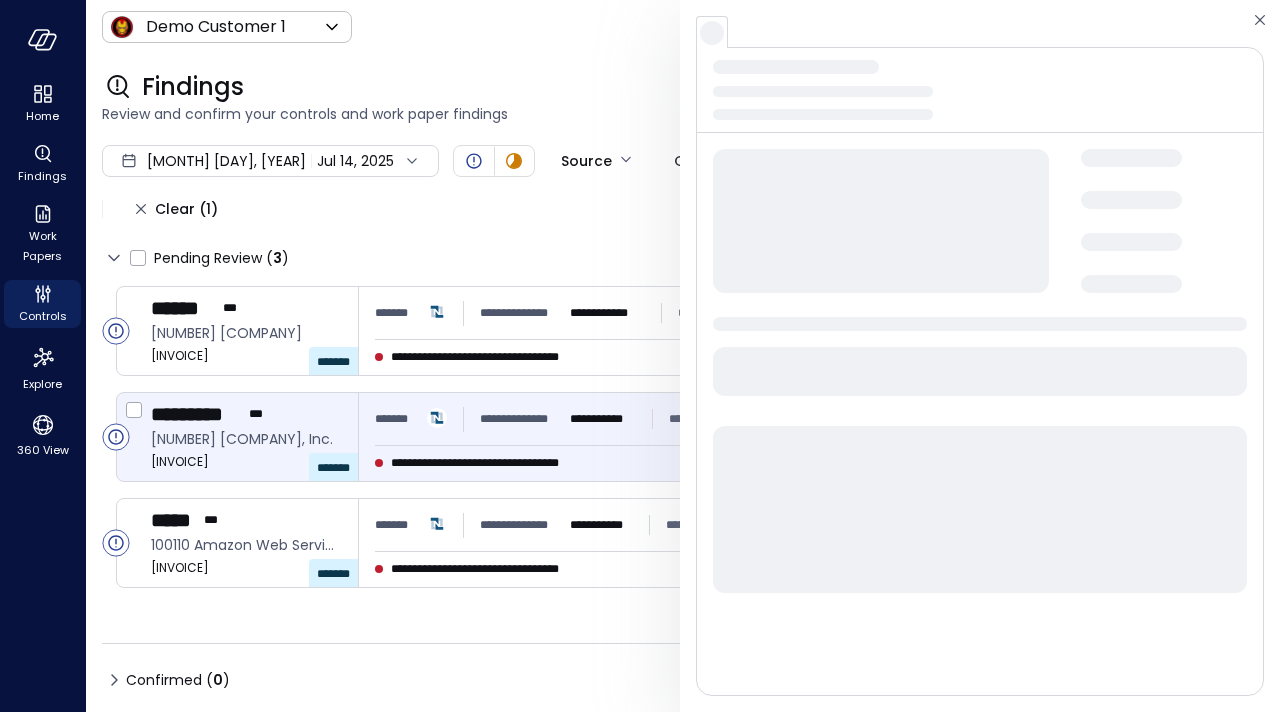 click on "**********" at bounding box center (741, 463) 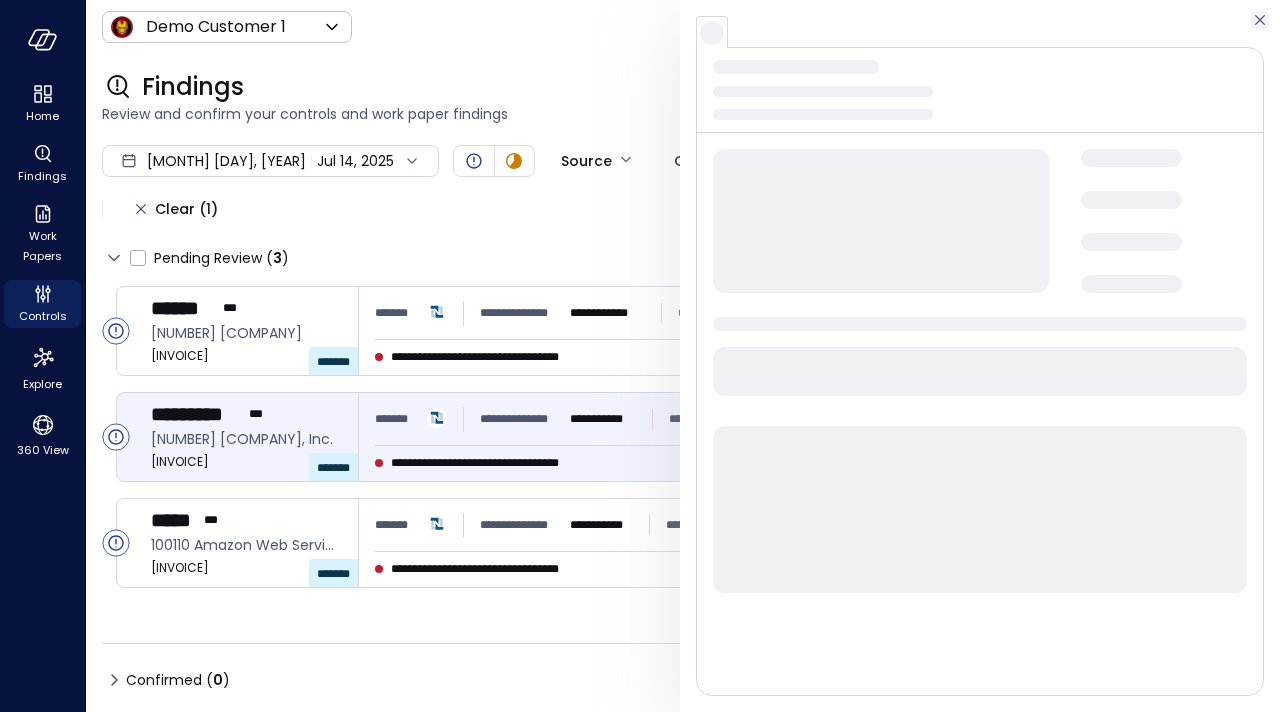 click 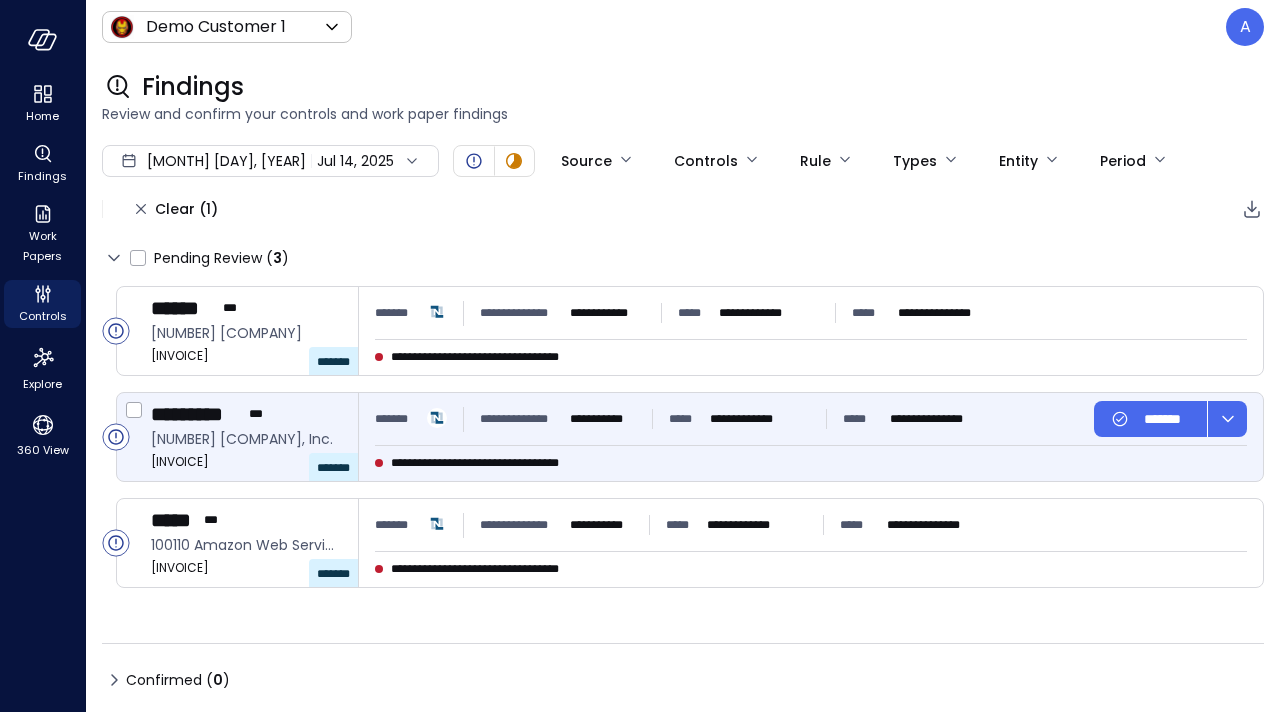 click on "**********" at bounding box center (741, 463) 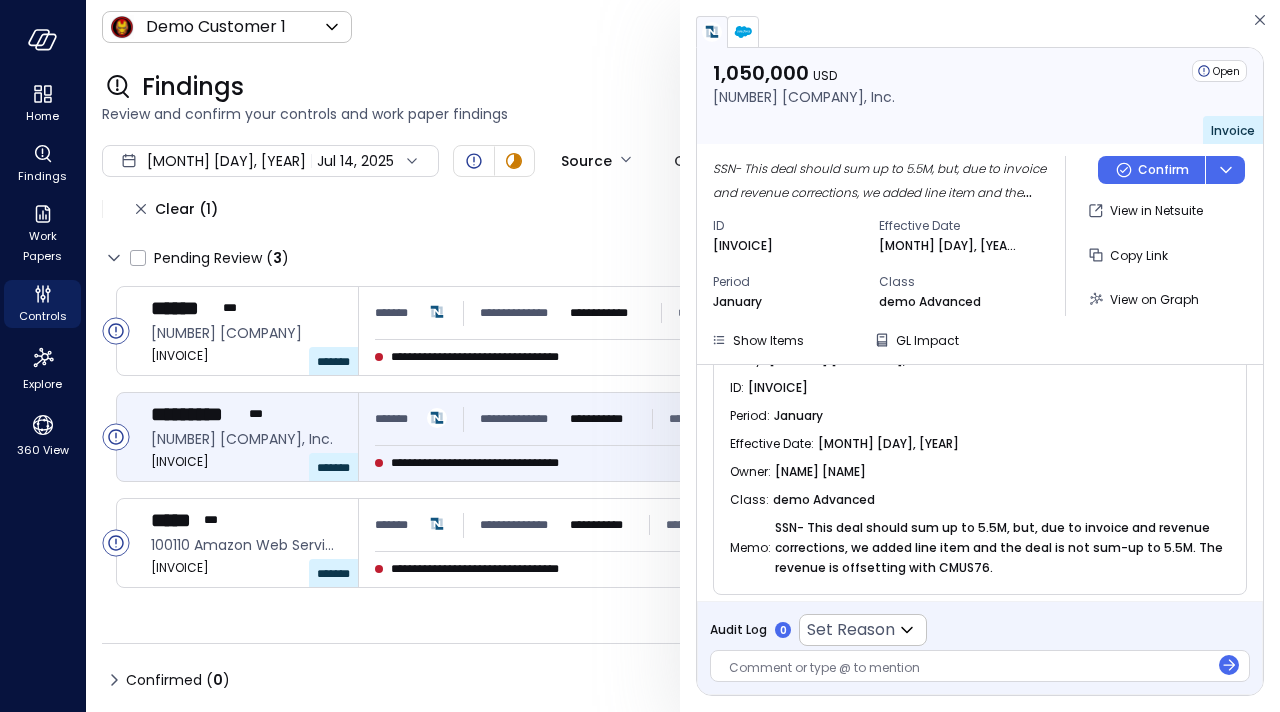 scroll, scrollTop: 264, scrollLeft: 0, axis: vertical 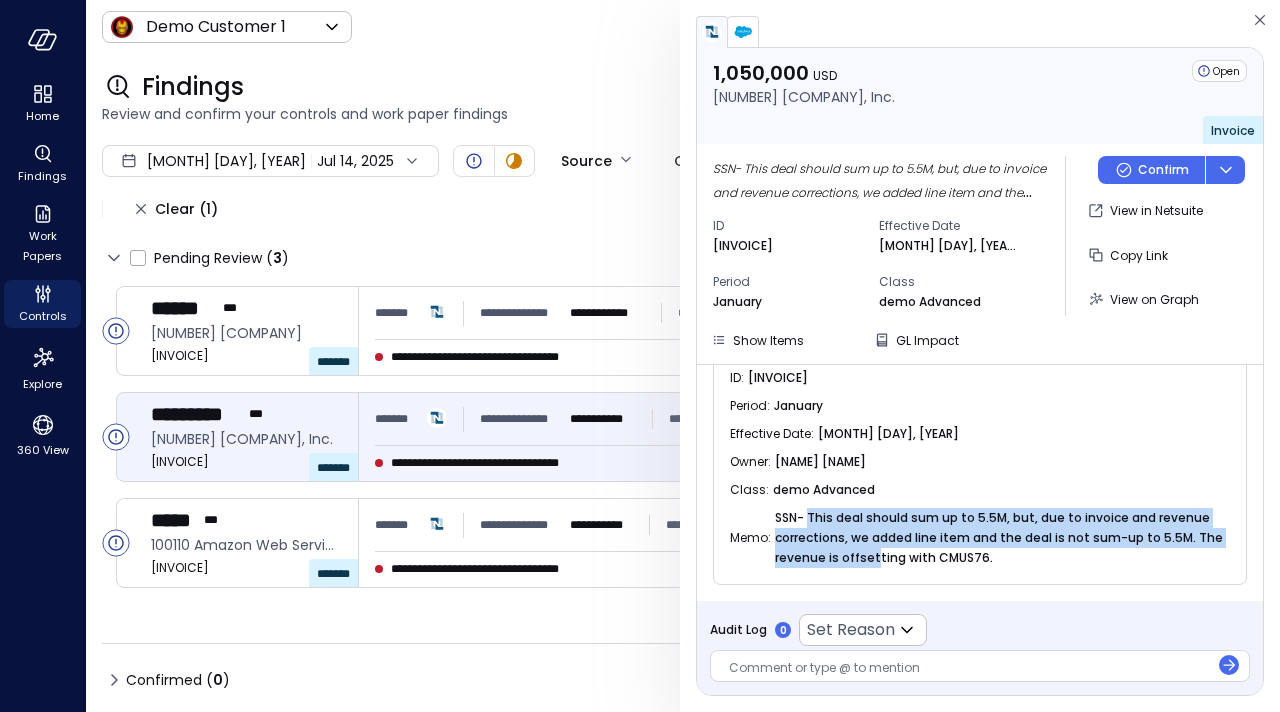 drag, startPoint x: 809, startPoint y: 522, endPoint x: 874, endPoint y: 558, distance: 74.30343 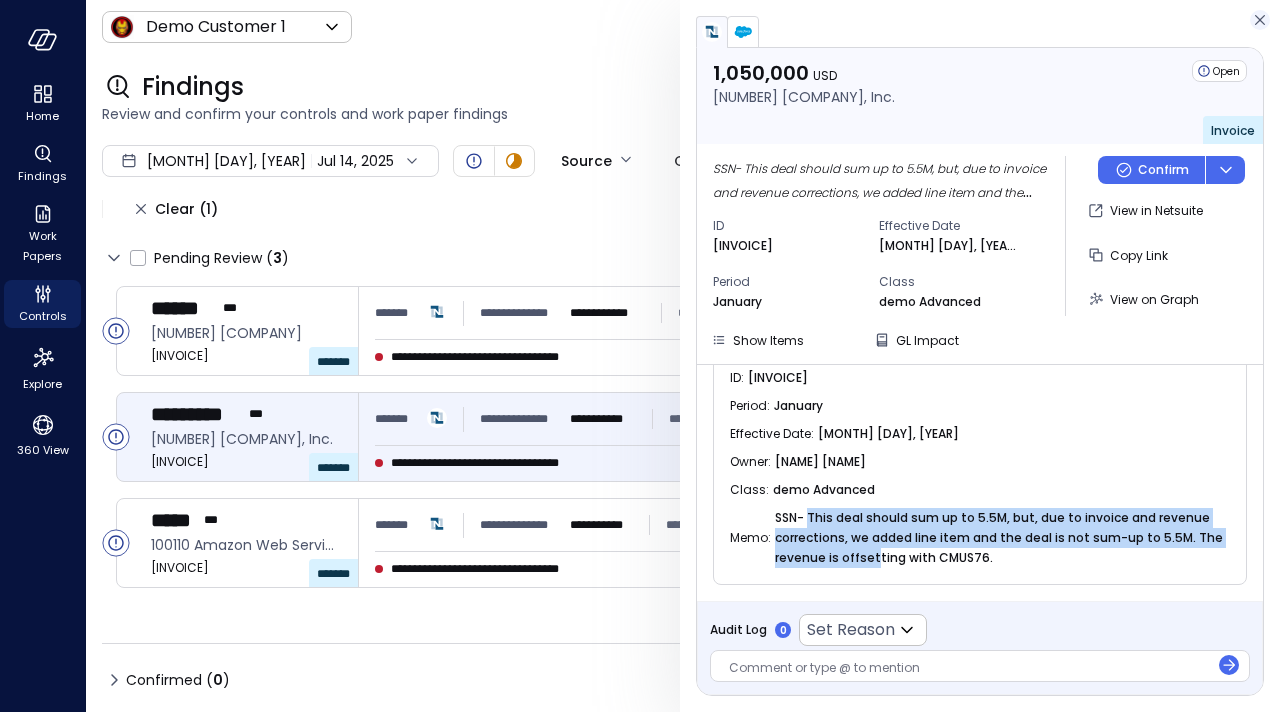 click 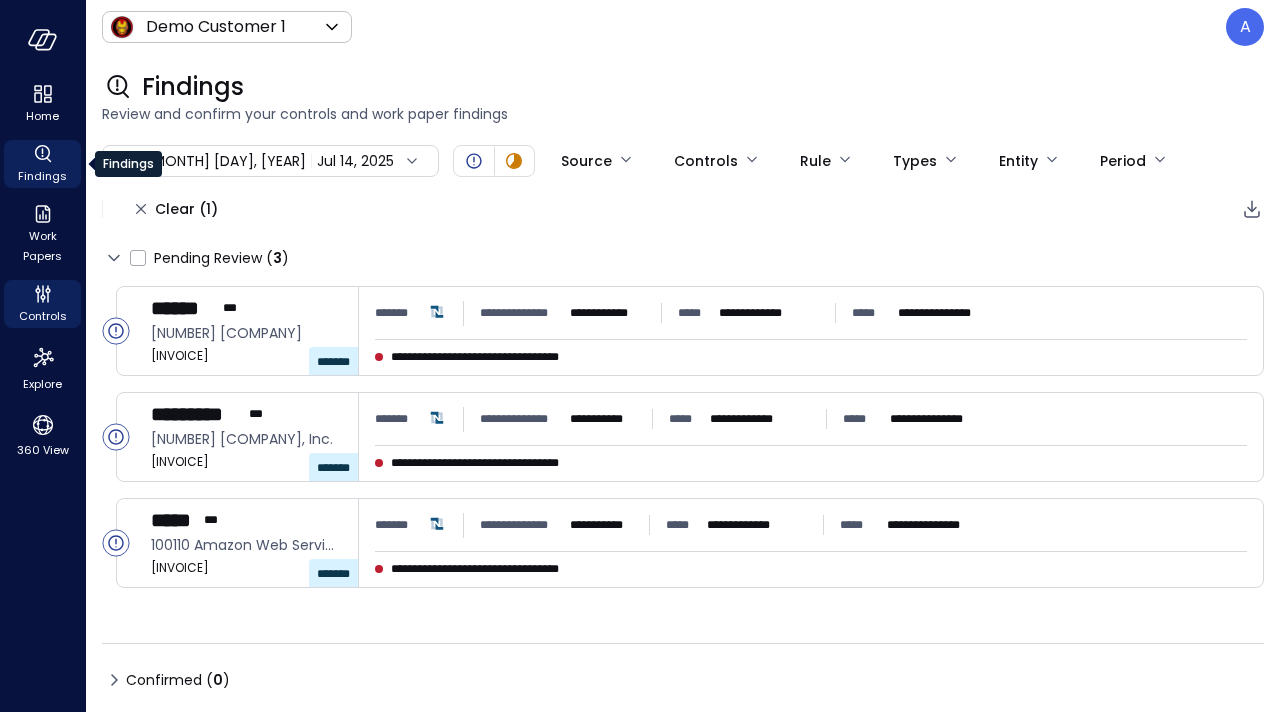 click 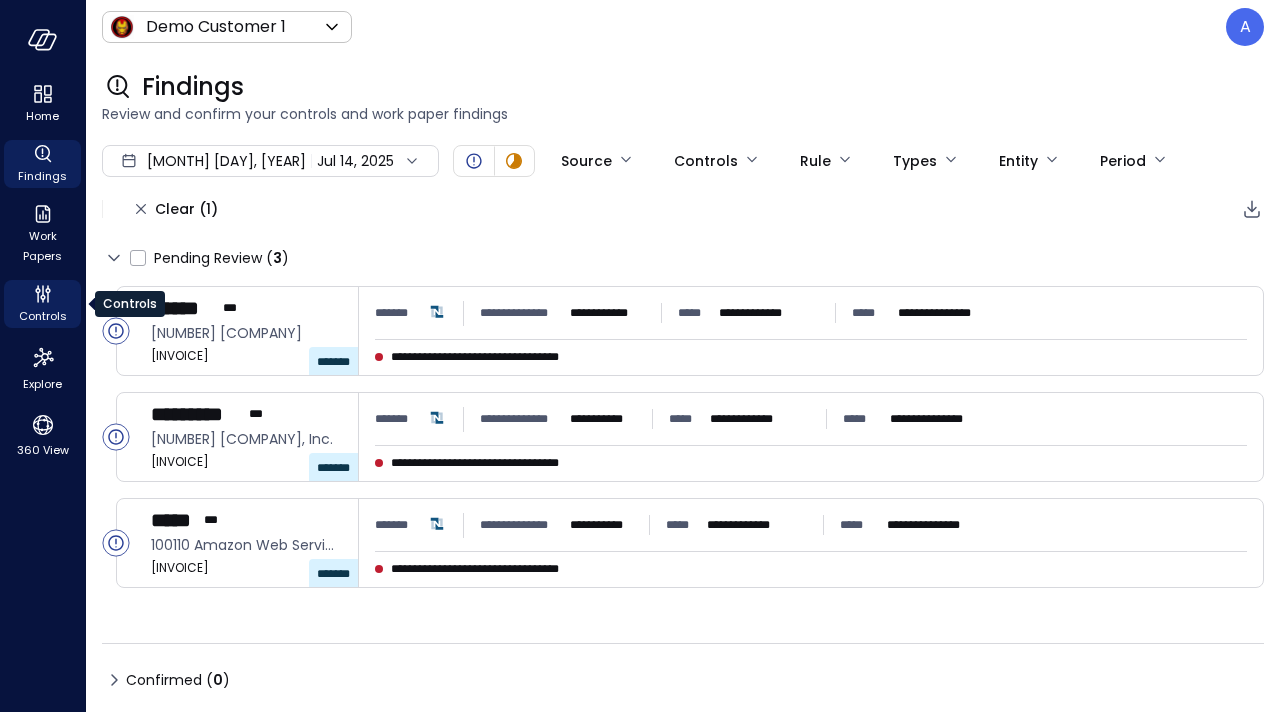 click 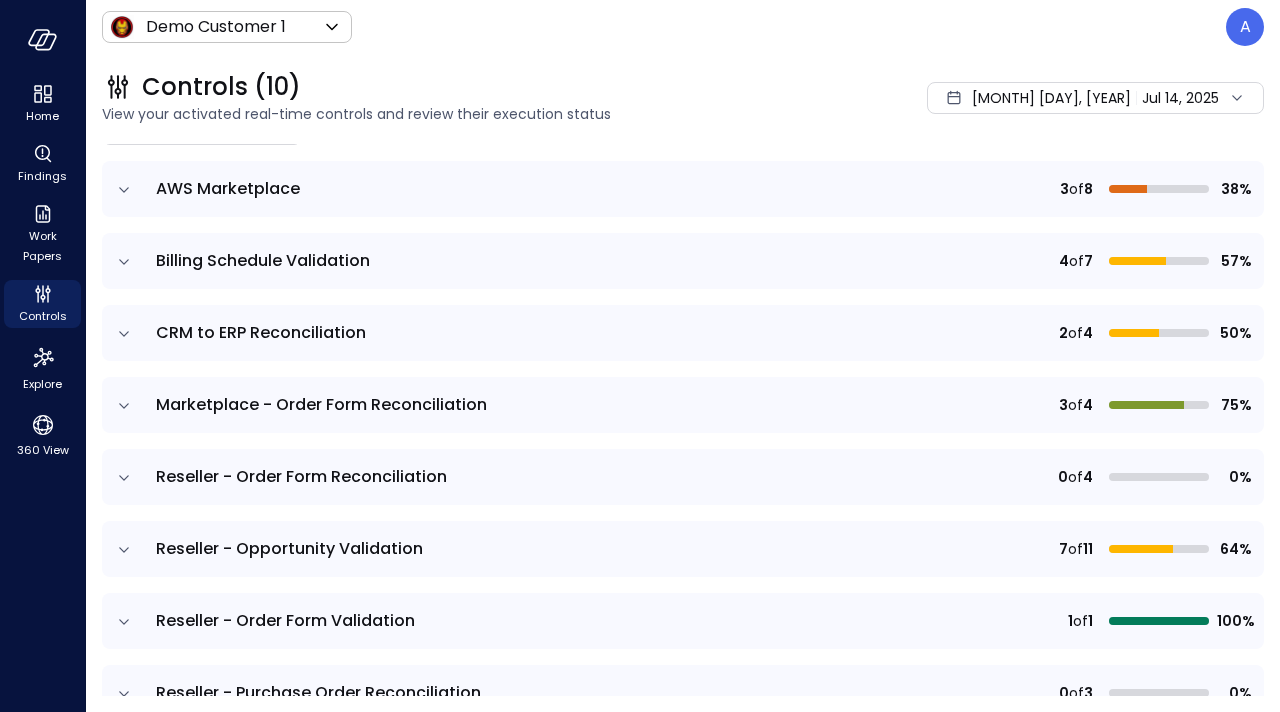 scroll, scrollTop: 176, scrollLeft: 0, axis: vertical 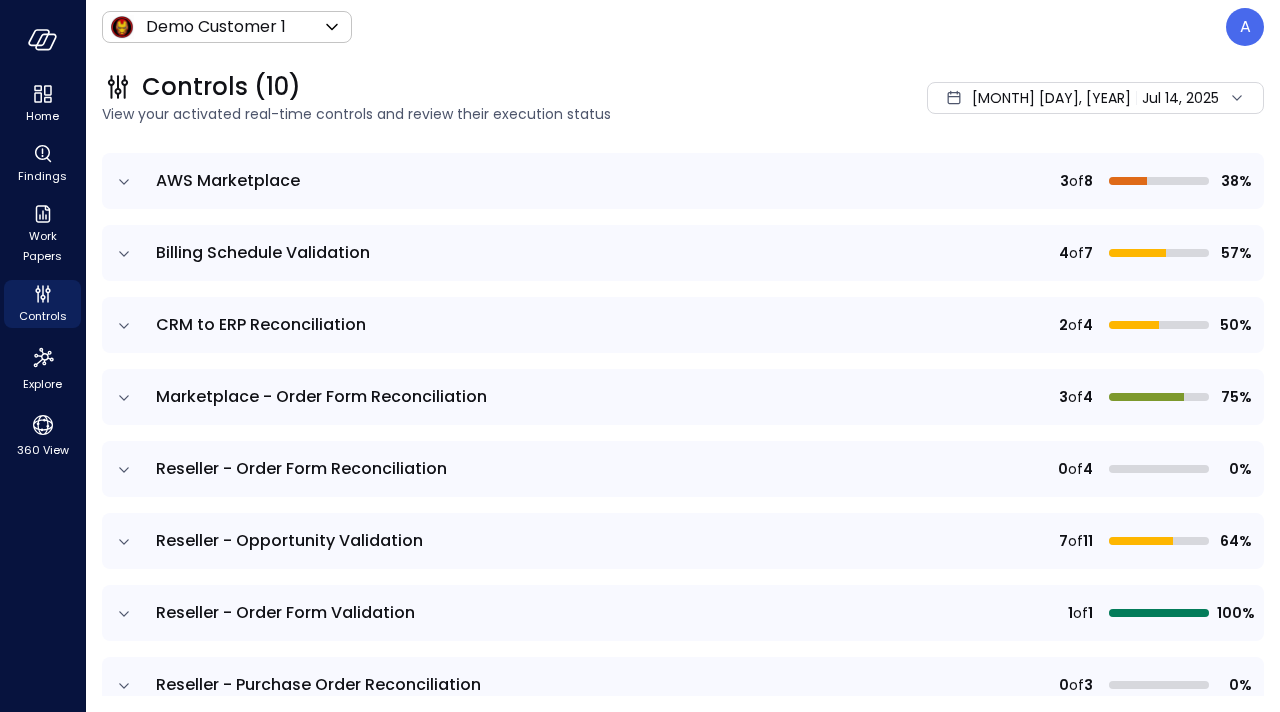 click 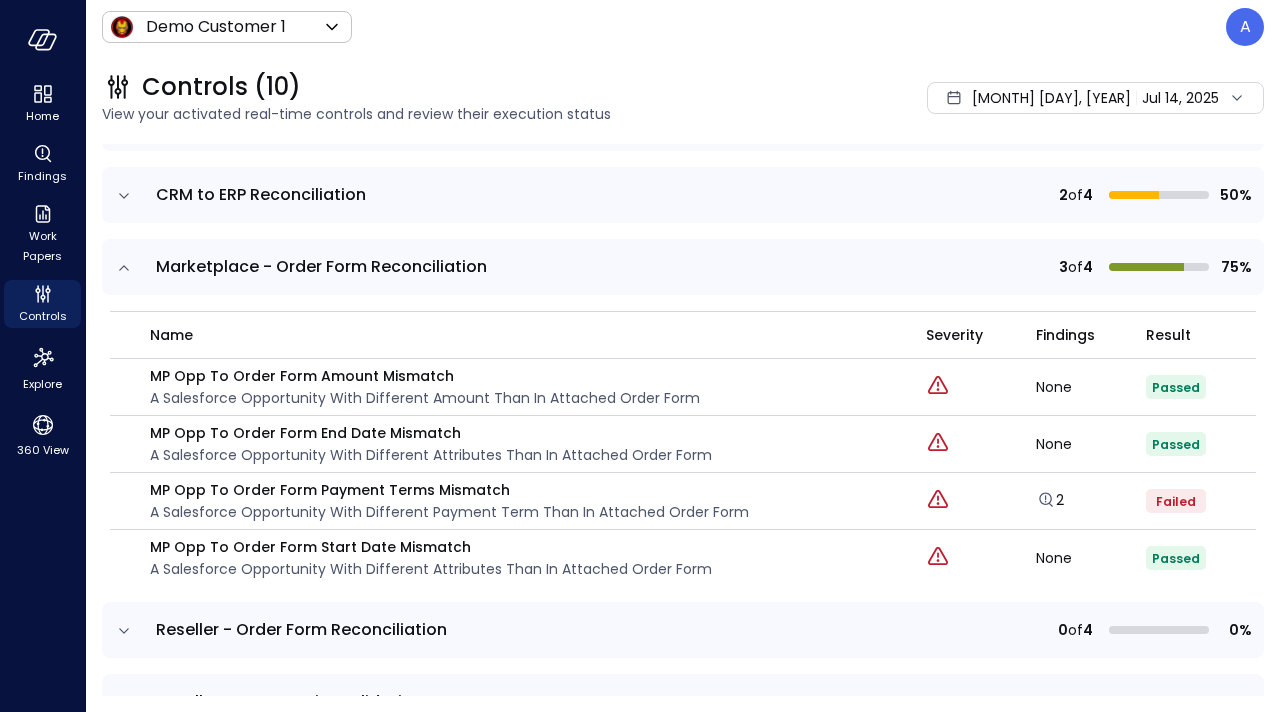 scroll, scrollTop: 307, scrollLeft: 0, axis: vertical 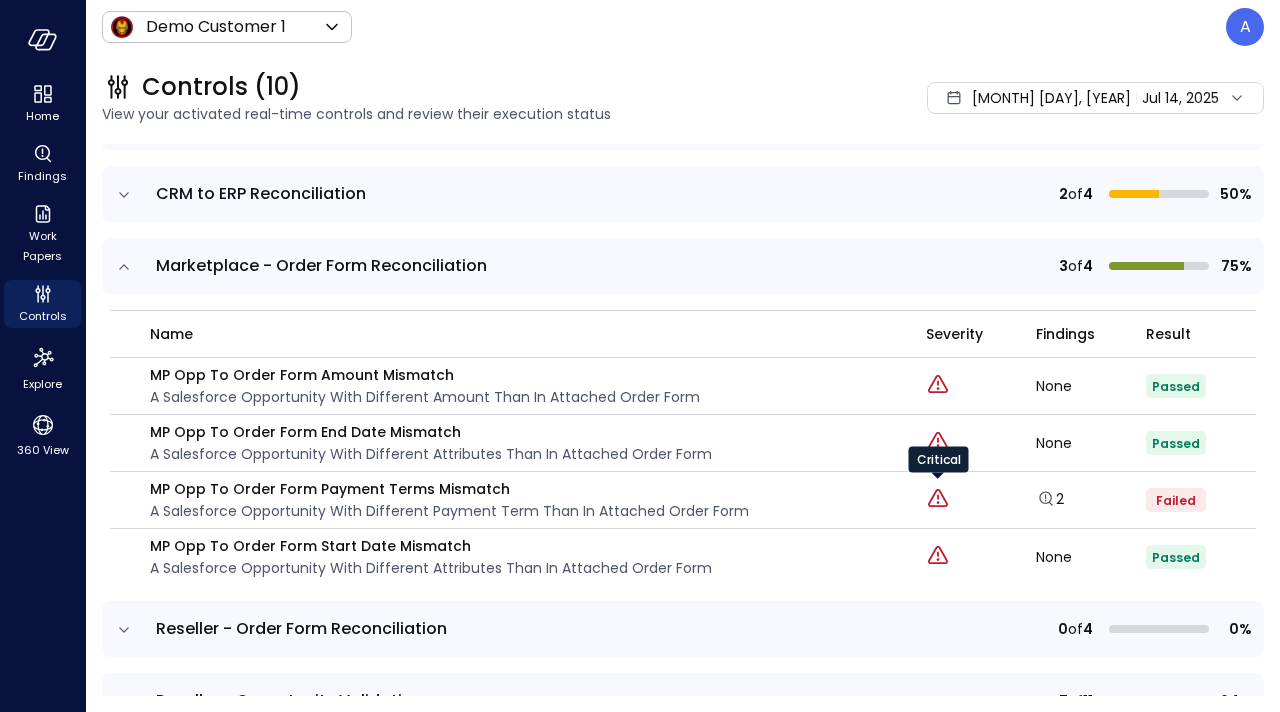 click 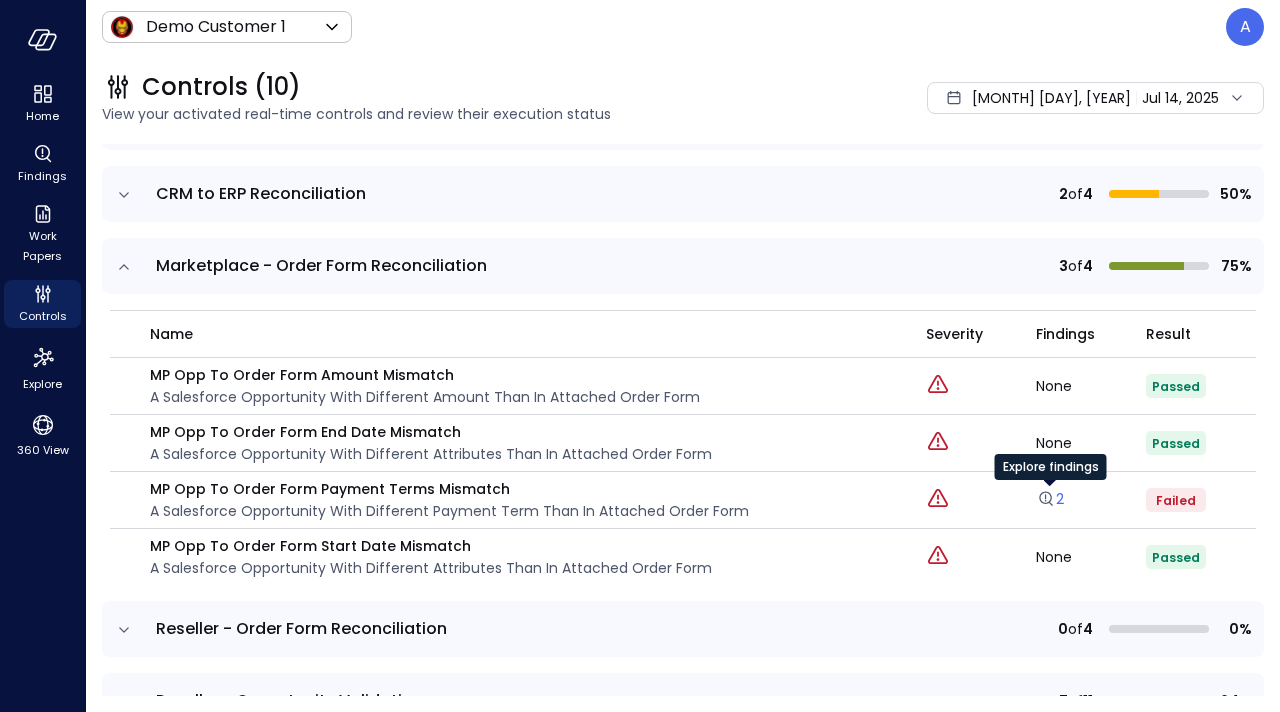 click 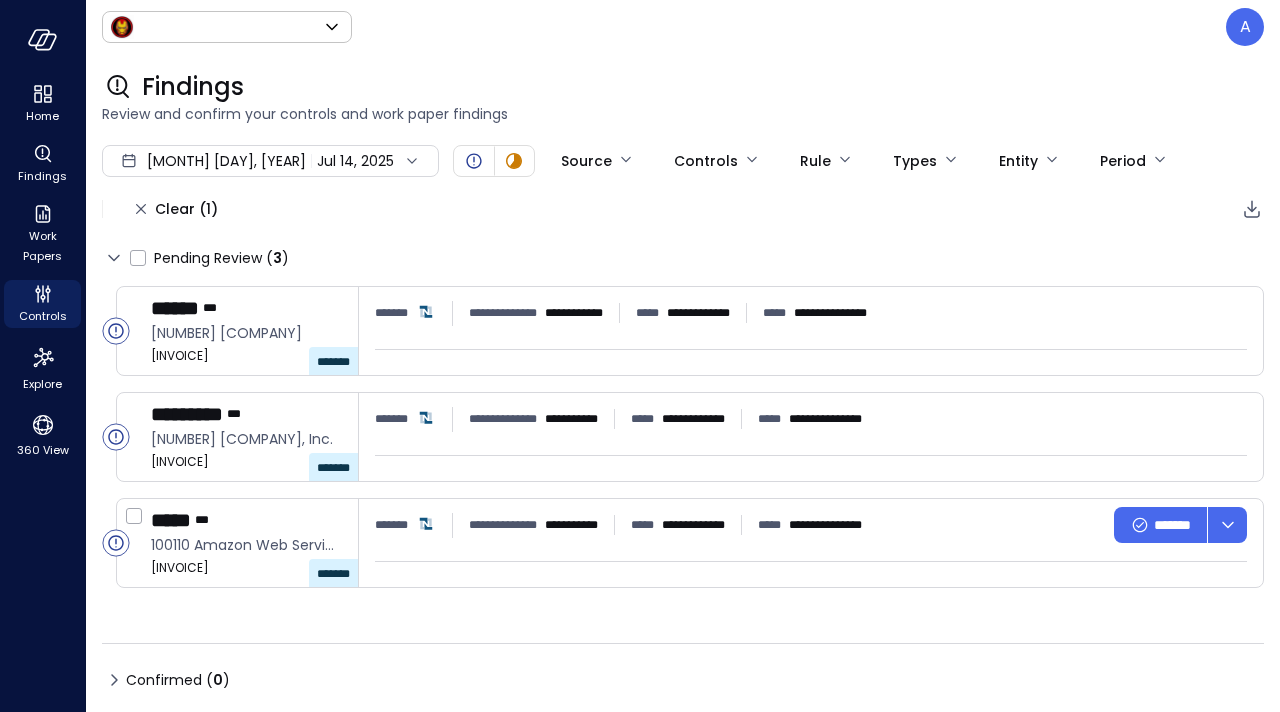 type on "*****" 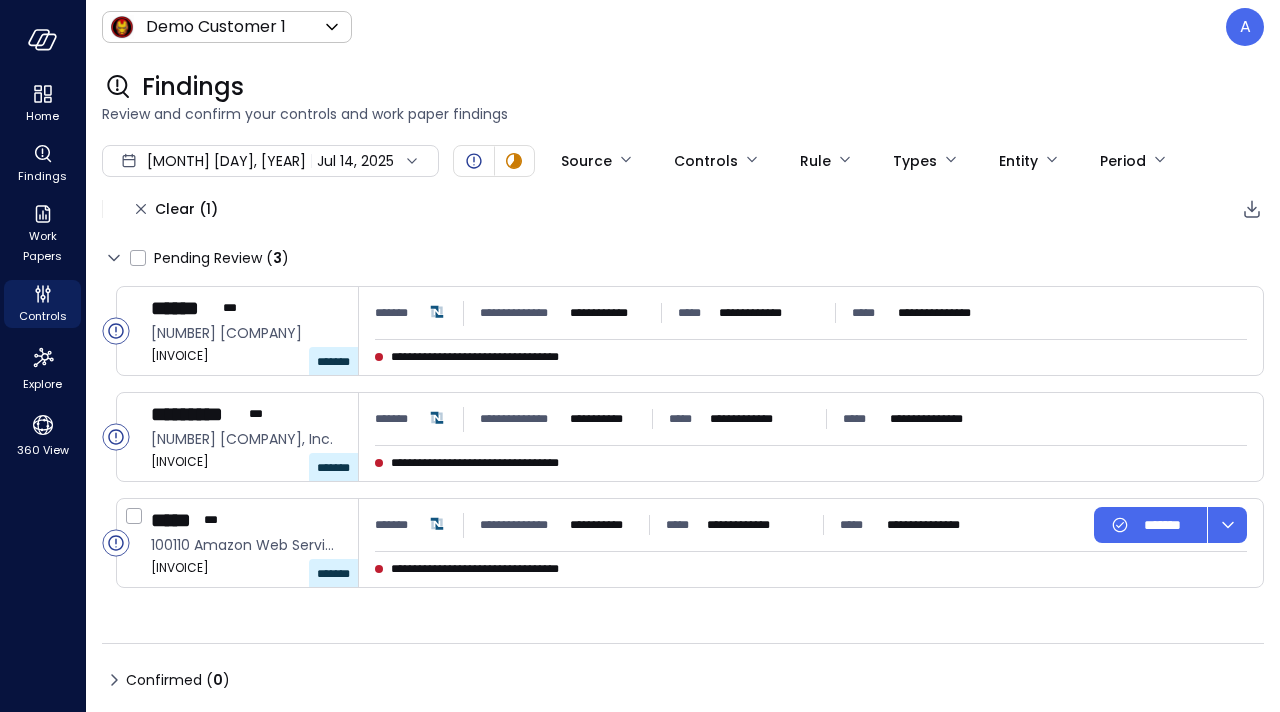 type on "****" 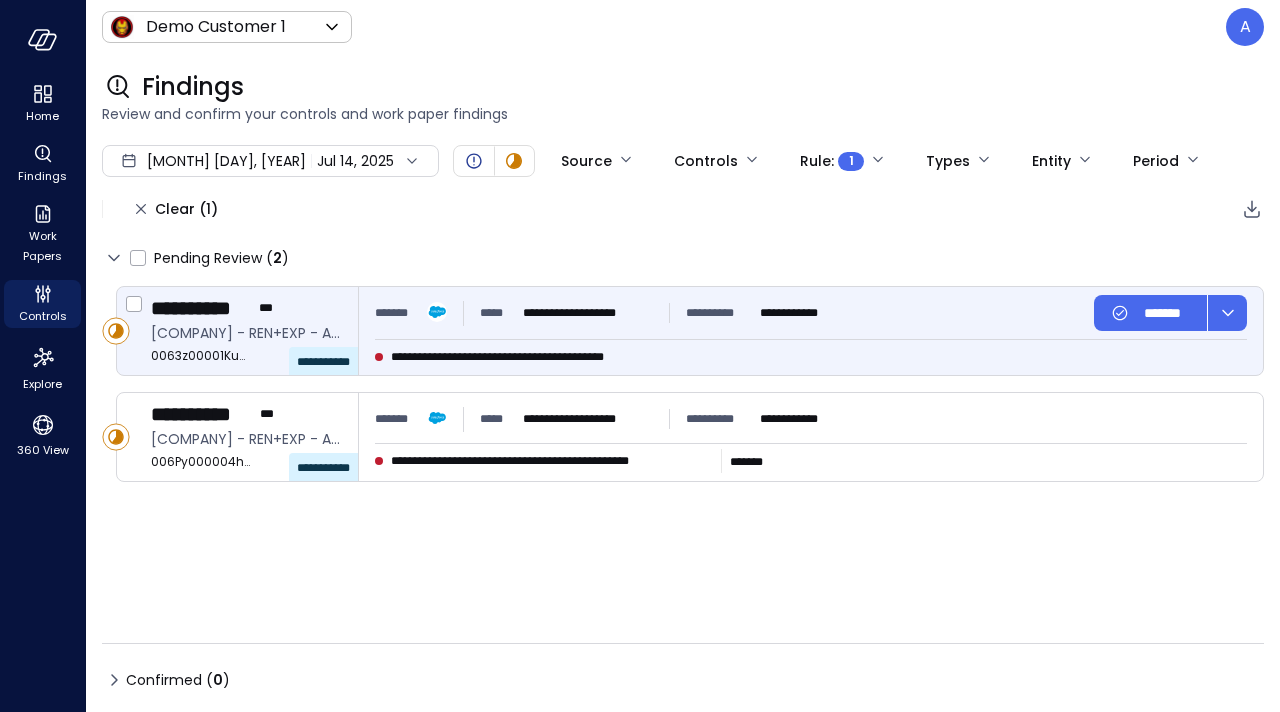 click on "**********" at bounding box center (539, 357) 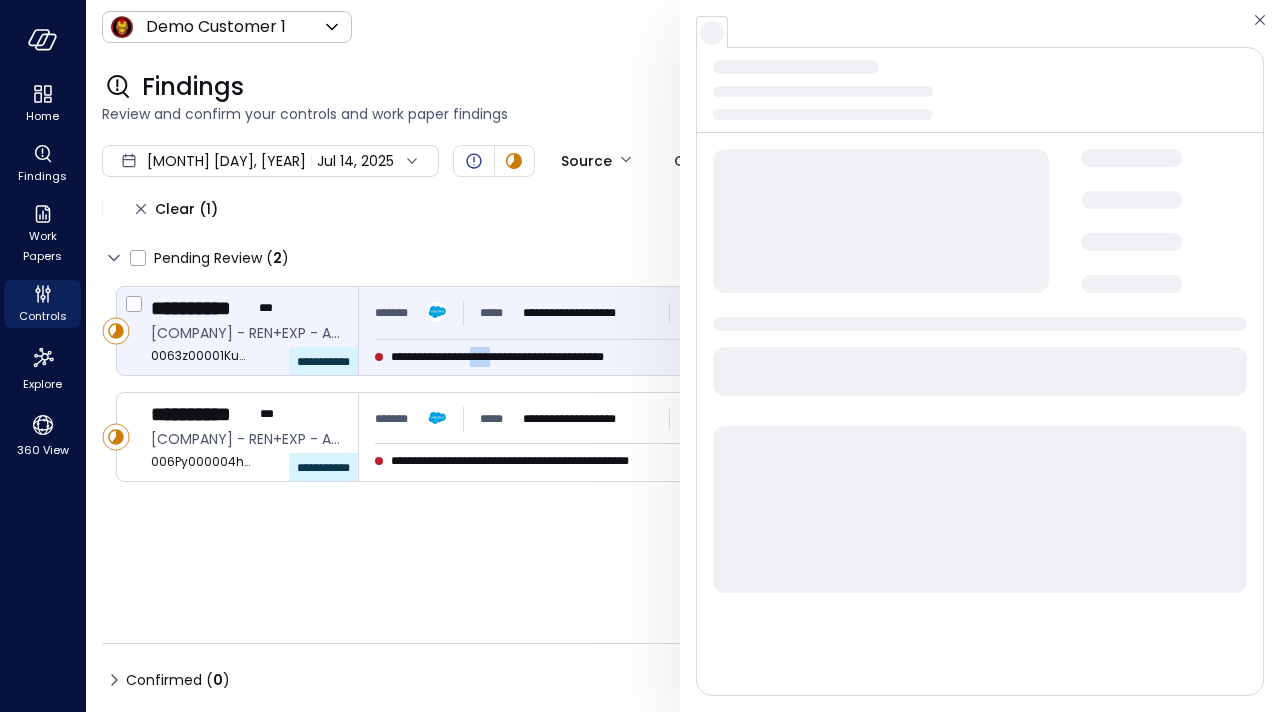 click on "**********" at bounding box center [539, 357] 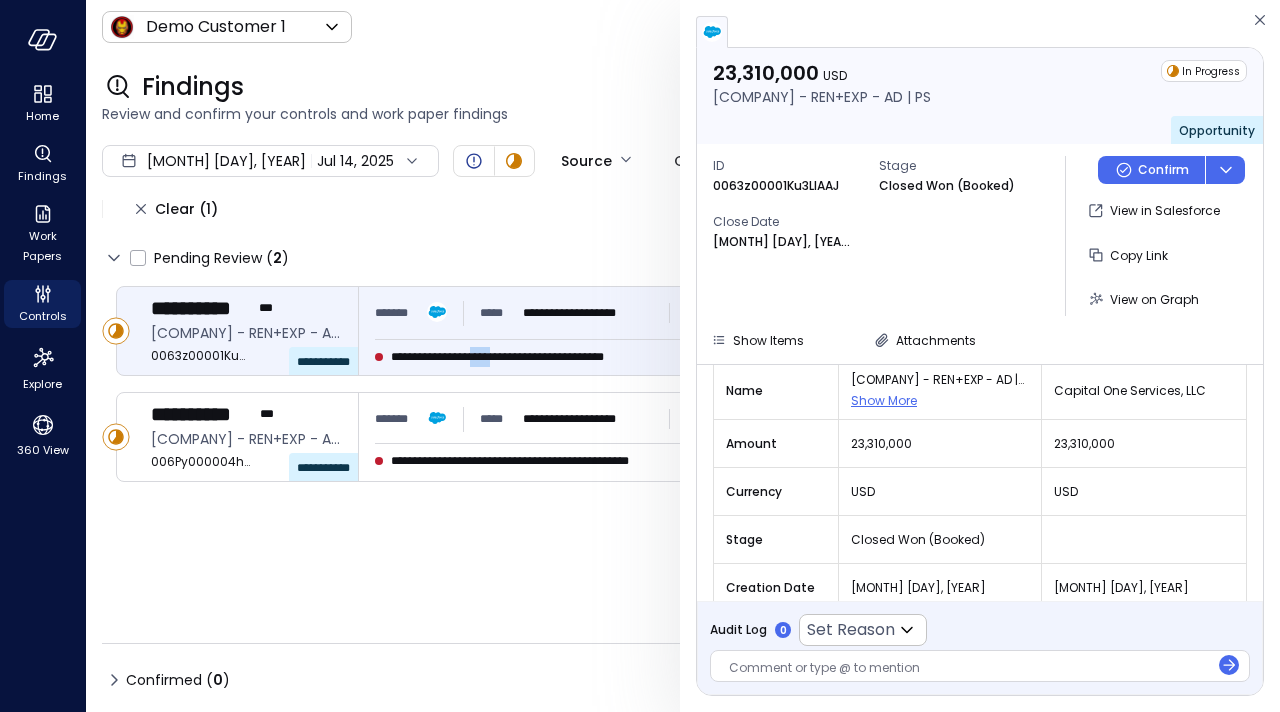 scroll, scrollTop: 332, scrollLeft: 0, axis: vertical 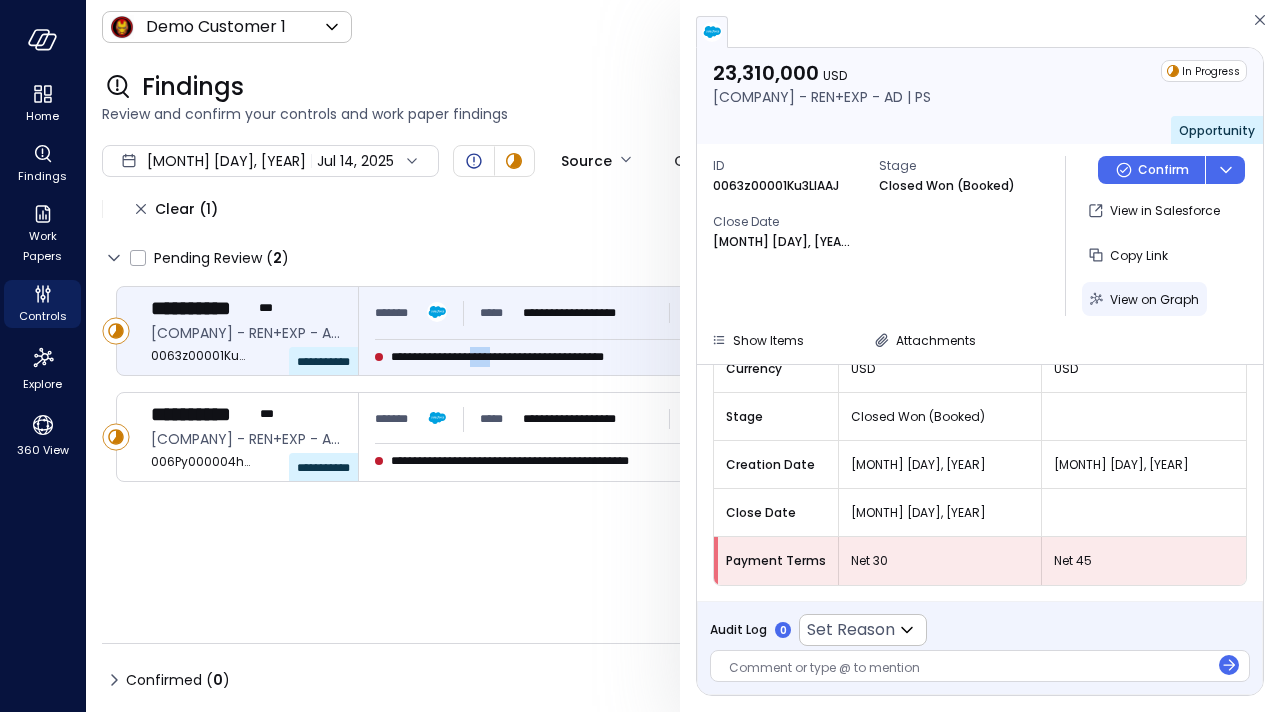 click on "View on Graph" at bounding box center (1154, 299) 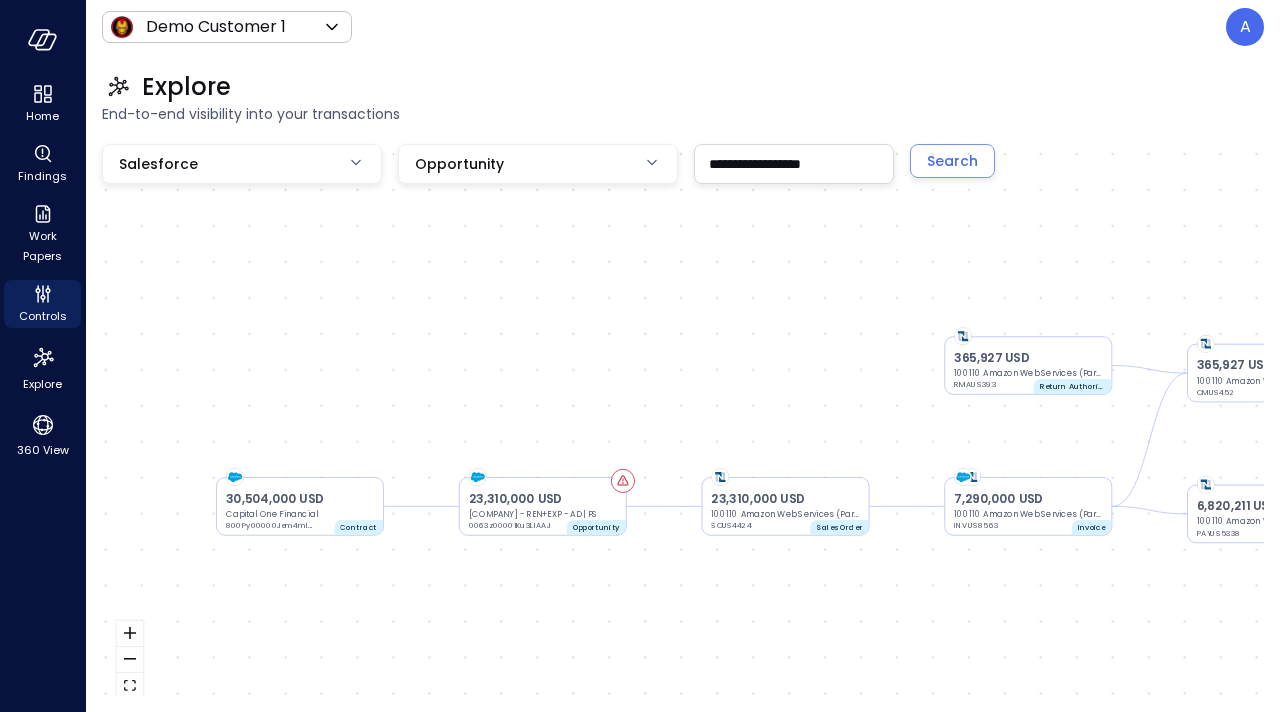 drag, startPoint x: 433, startPoint y: 368, endPoint x: 584, endPoint y: 366, distance: 151.01324 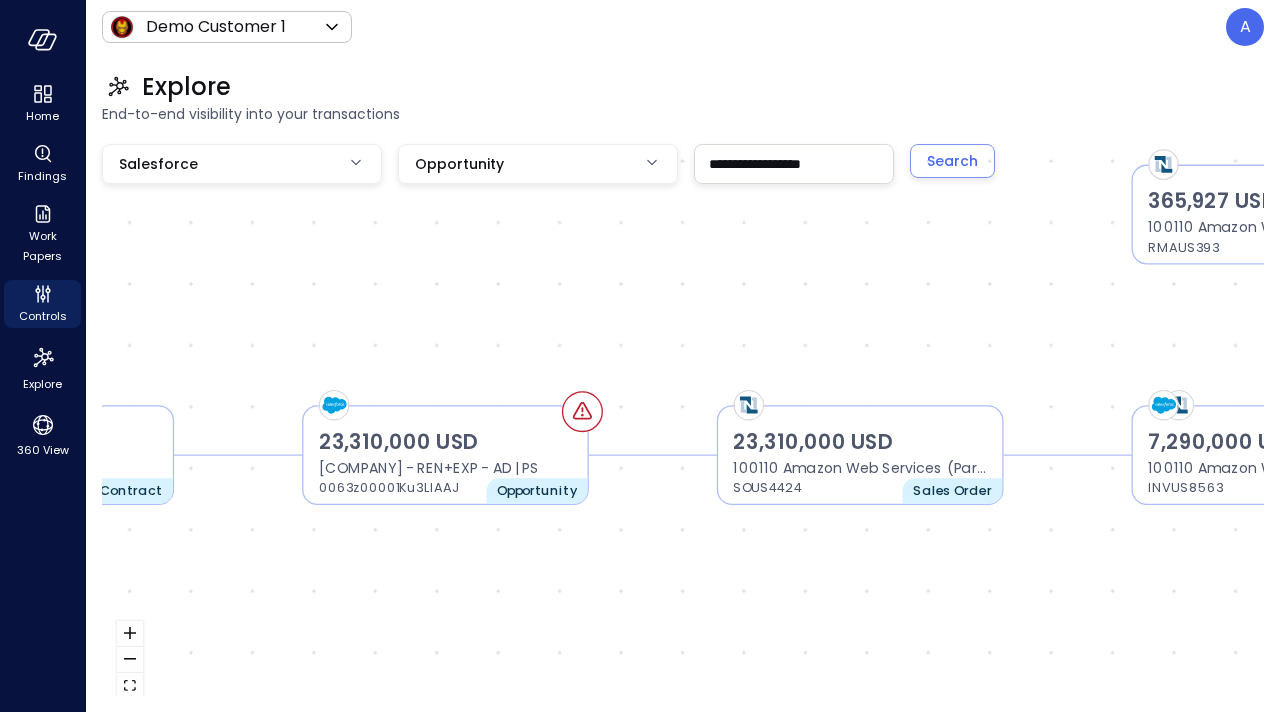 drag, startPoint x: 494, startPoint y: 570, endPoint x: 277, endPoint y: 561, distance: 217.18655 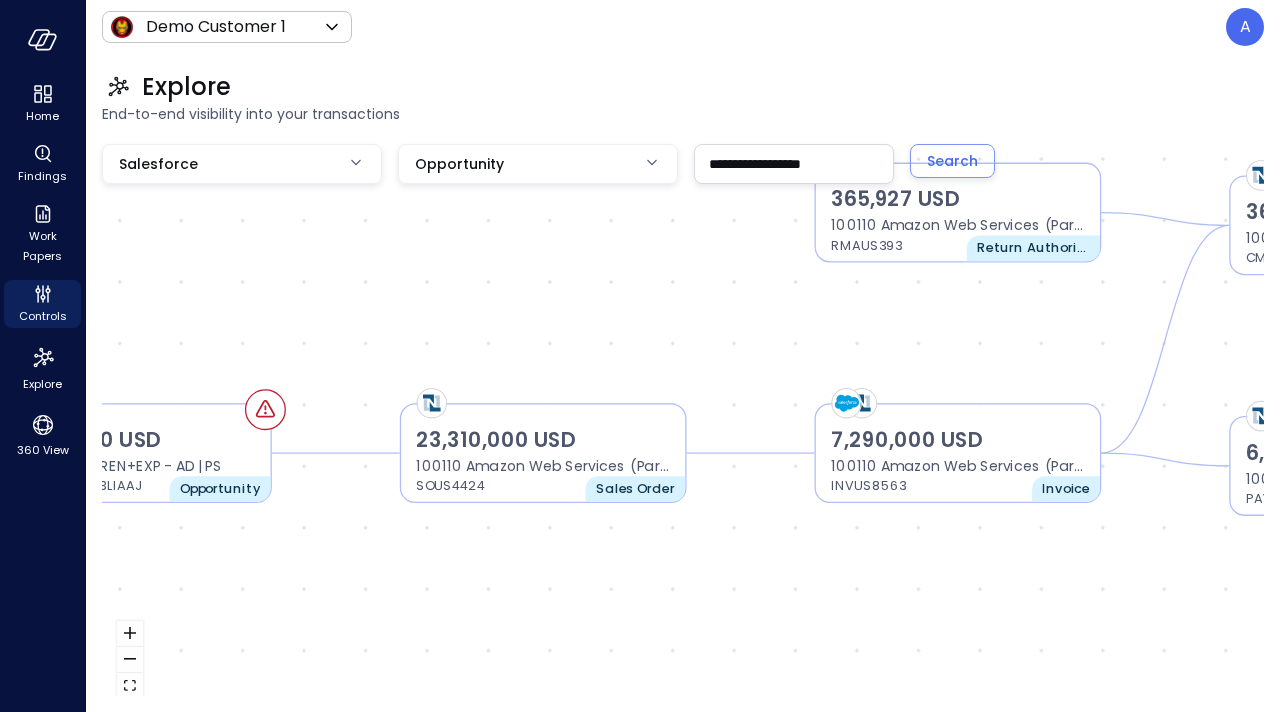 drag, startPoint x: 495, startPoint y: 344, endPoint x: 178, endPoint y: 342, distance: 317.00632 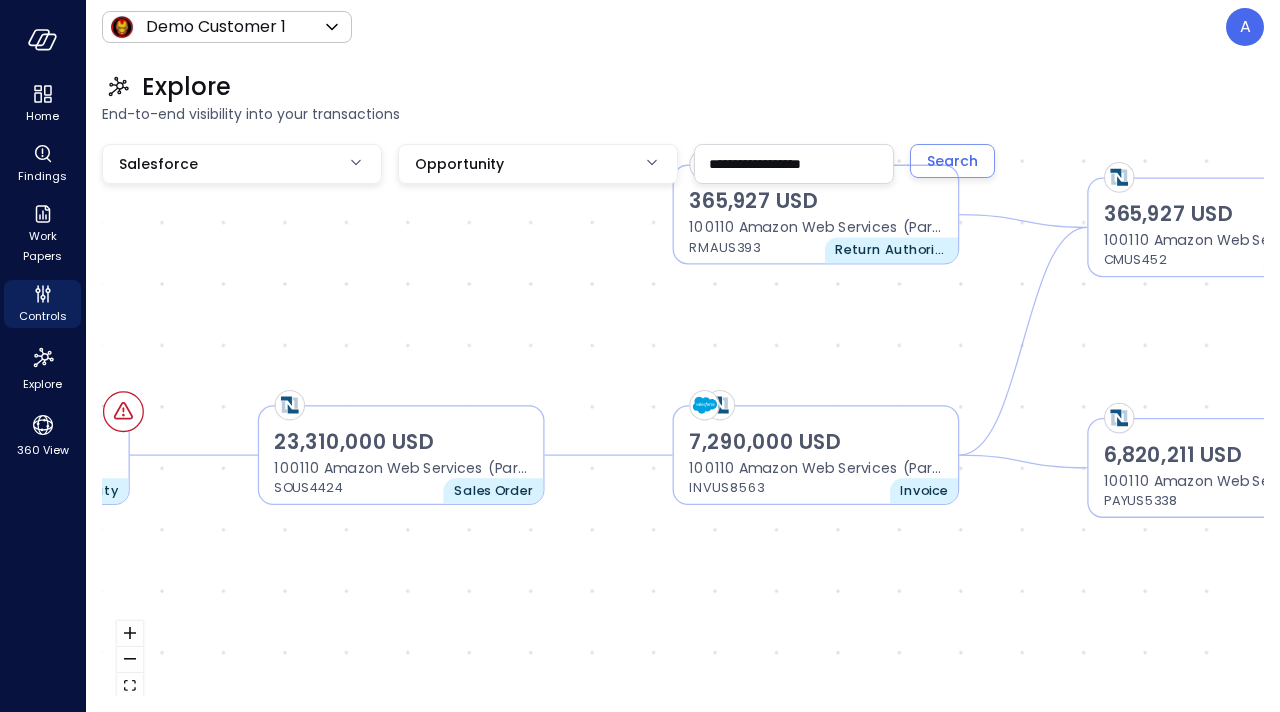 drag, startPoint x: 507, startPoint y: 367, endPoint x: 365, endPoint y: 369, distance: 142.01408 